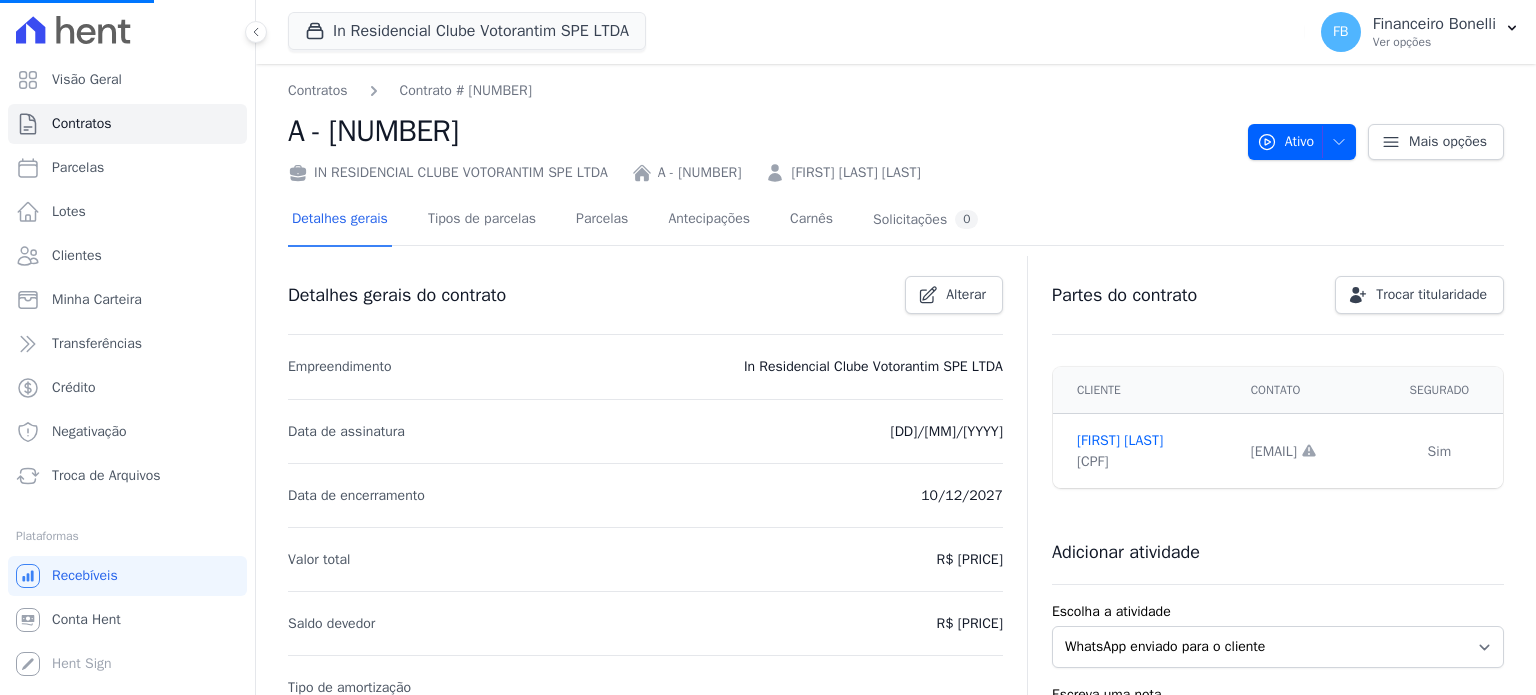 scroll, scrollTop: 0, scrollLeft: 0, axis: both 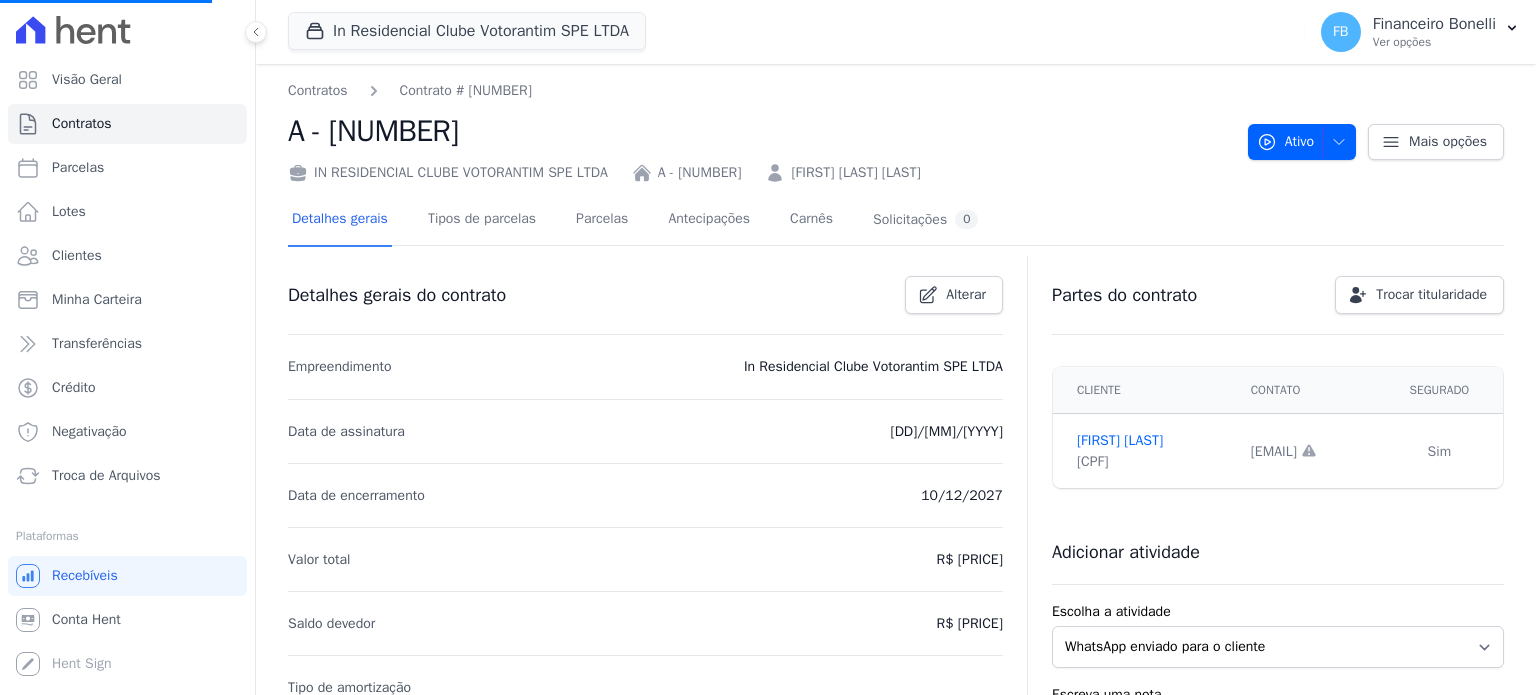 select 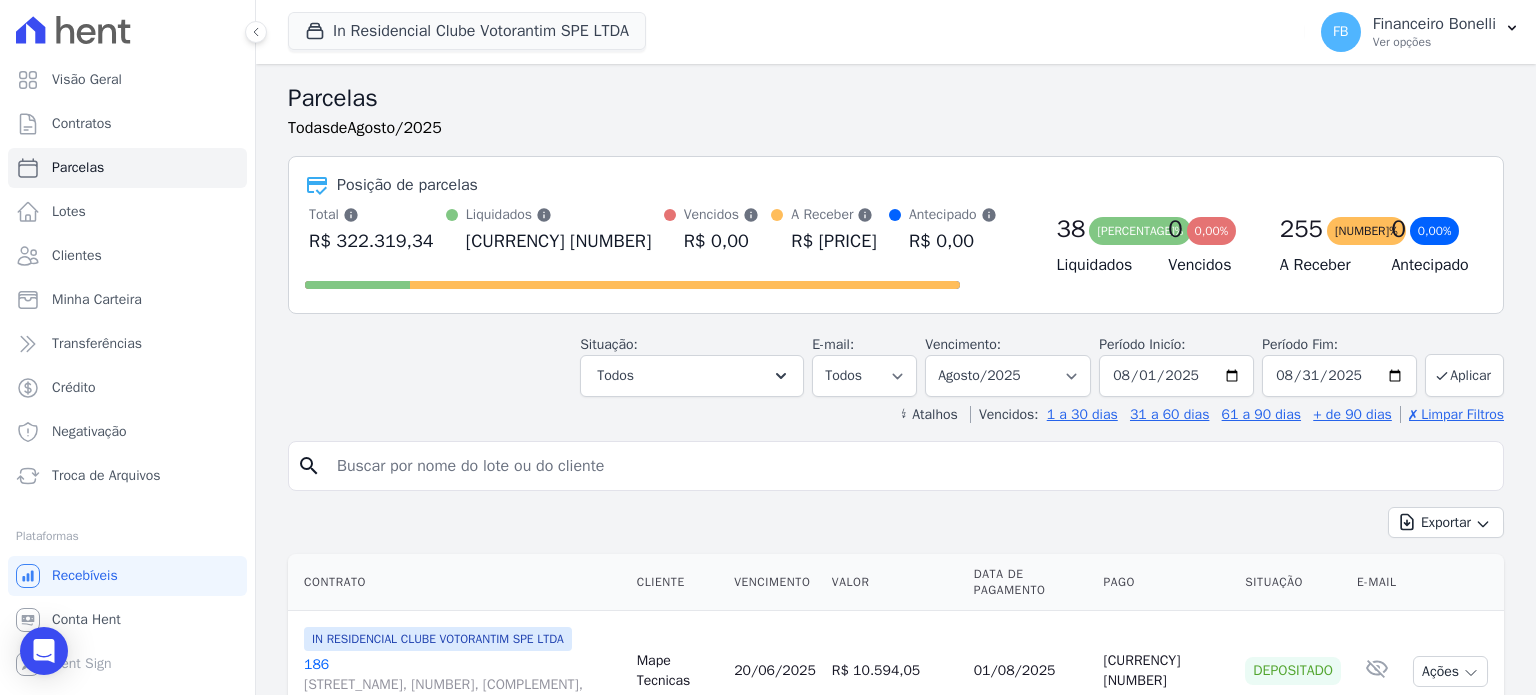click at bounding box center (910, 466) 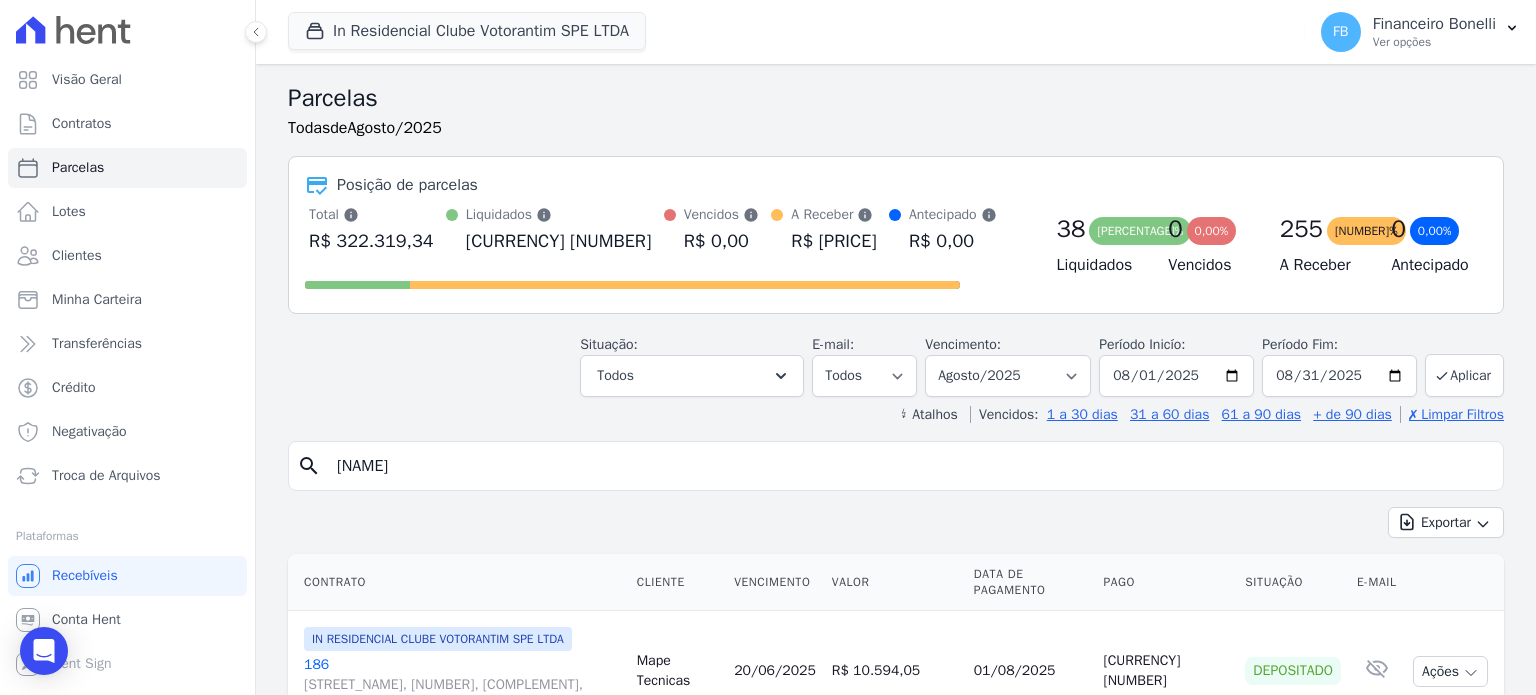 type on "[NAME]" 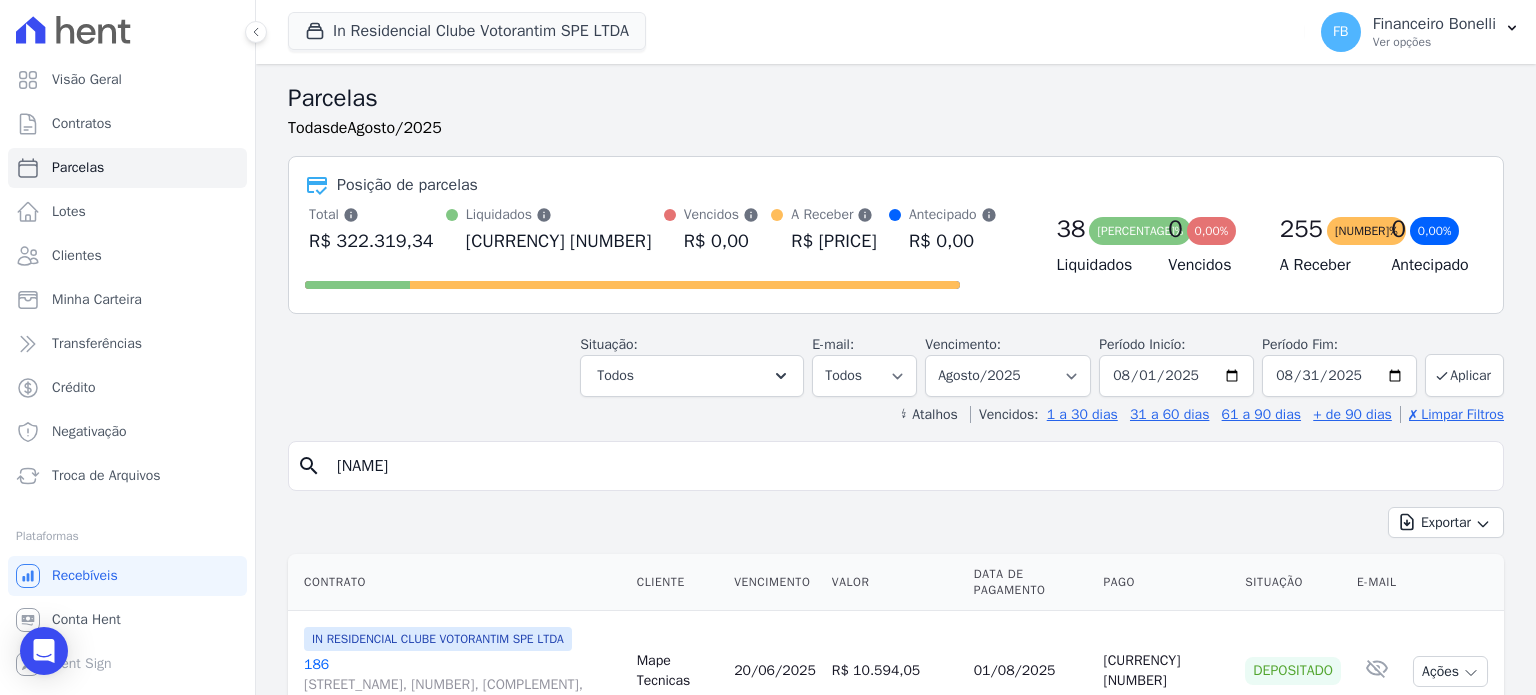 select 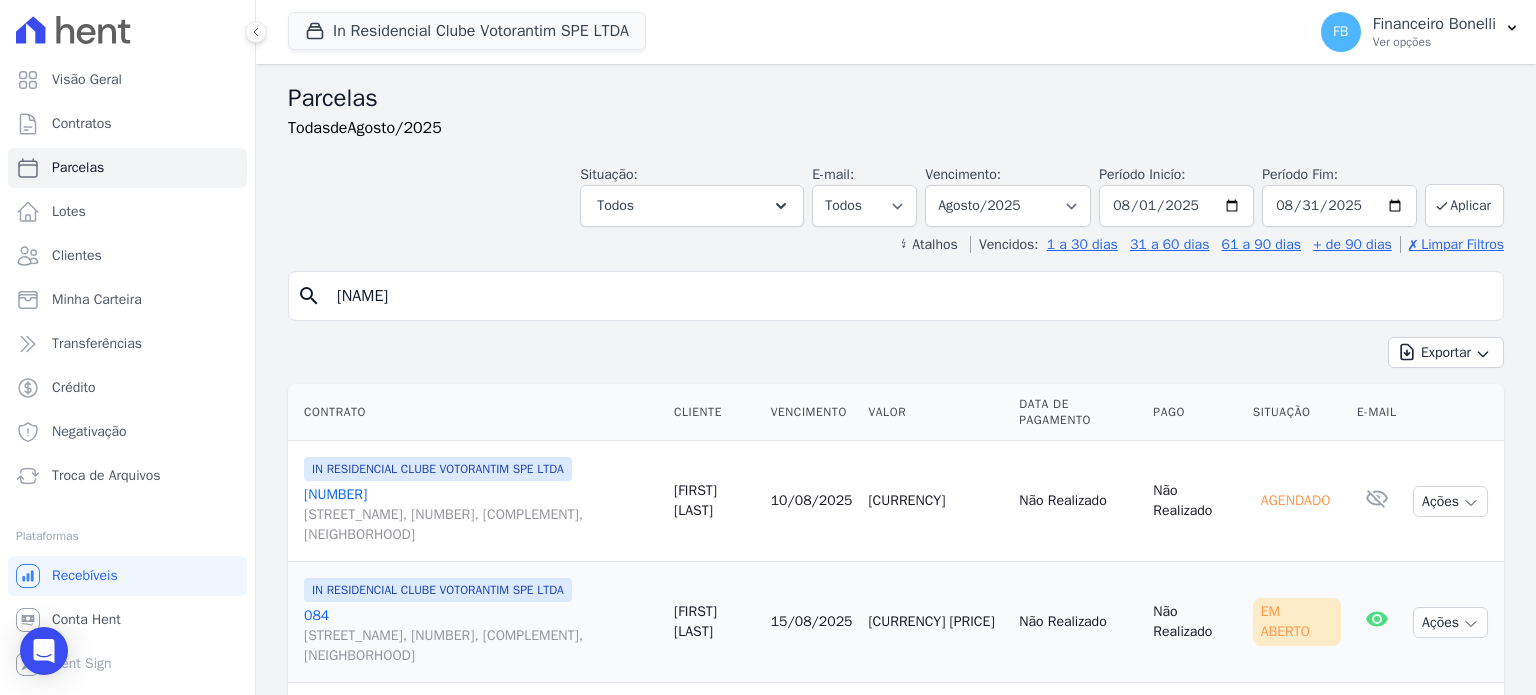 scroll, scrollTop: 168, scrollLeft: 0, axis: vertical 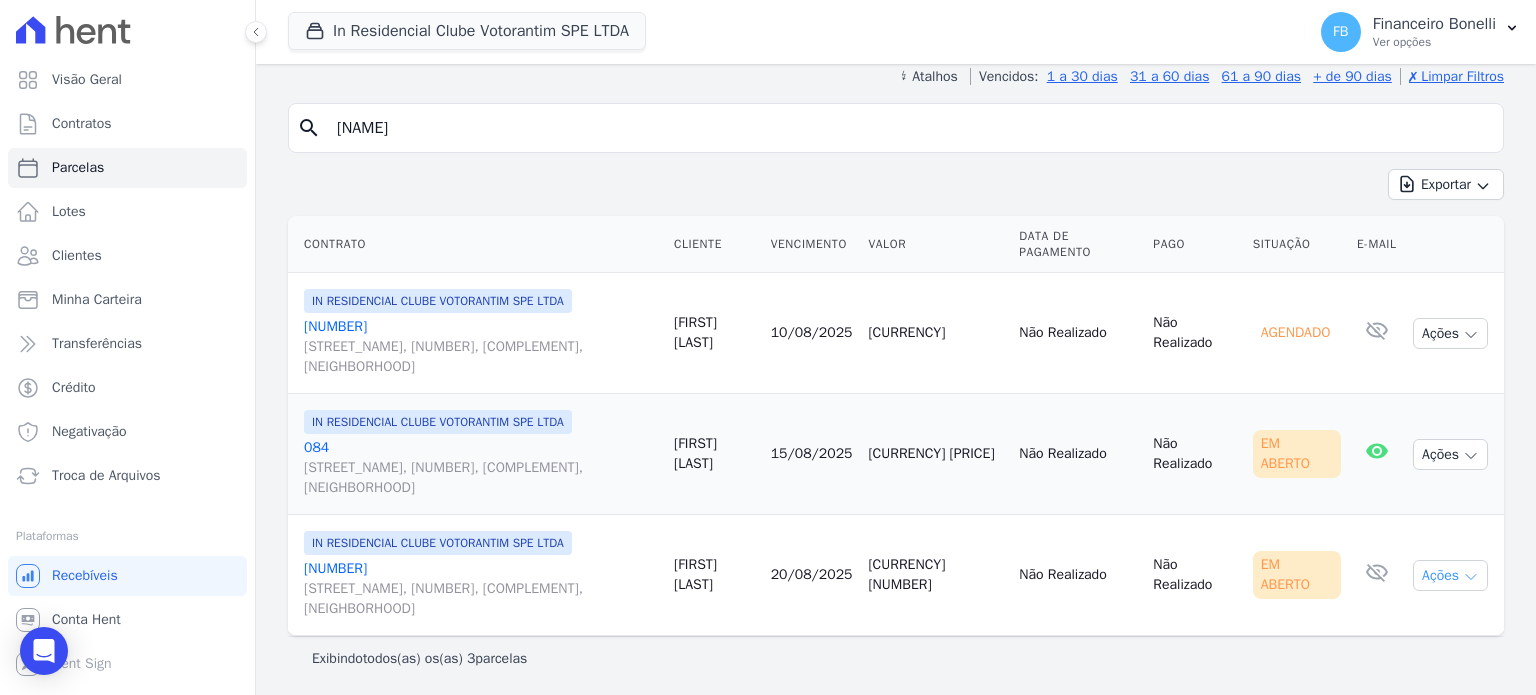 click 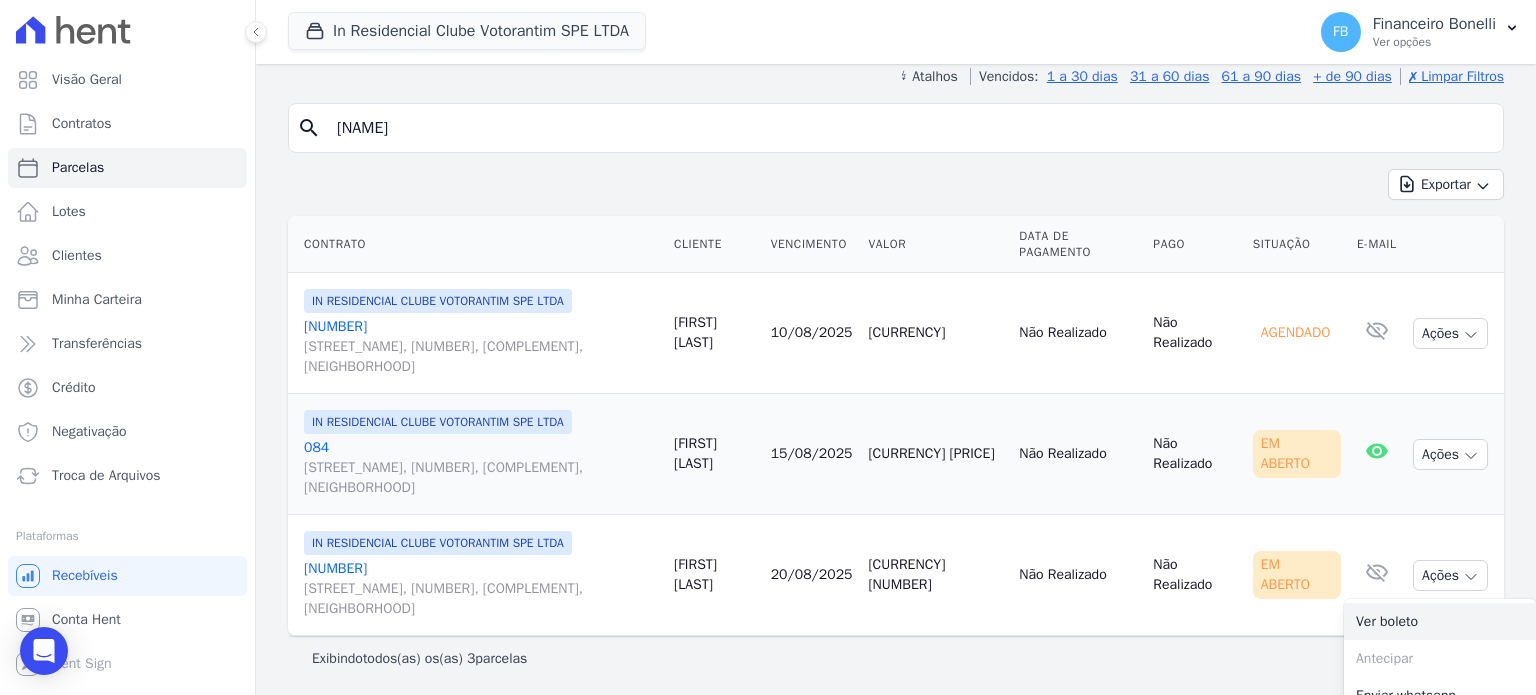 click on "Ver boleto" at bounding box center (1440, 621) 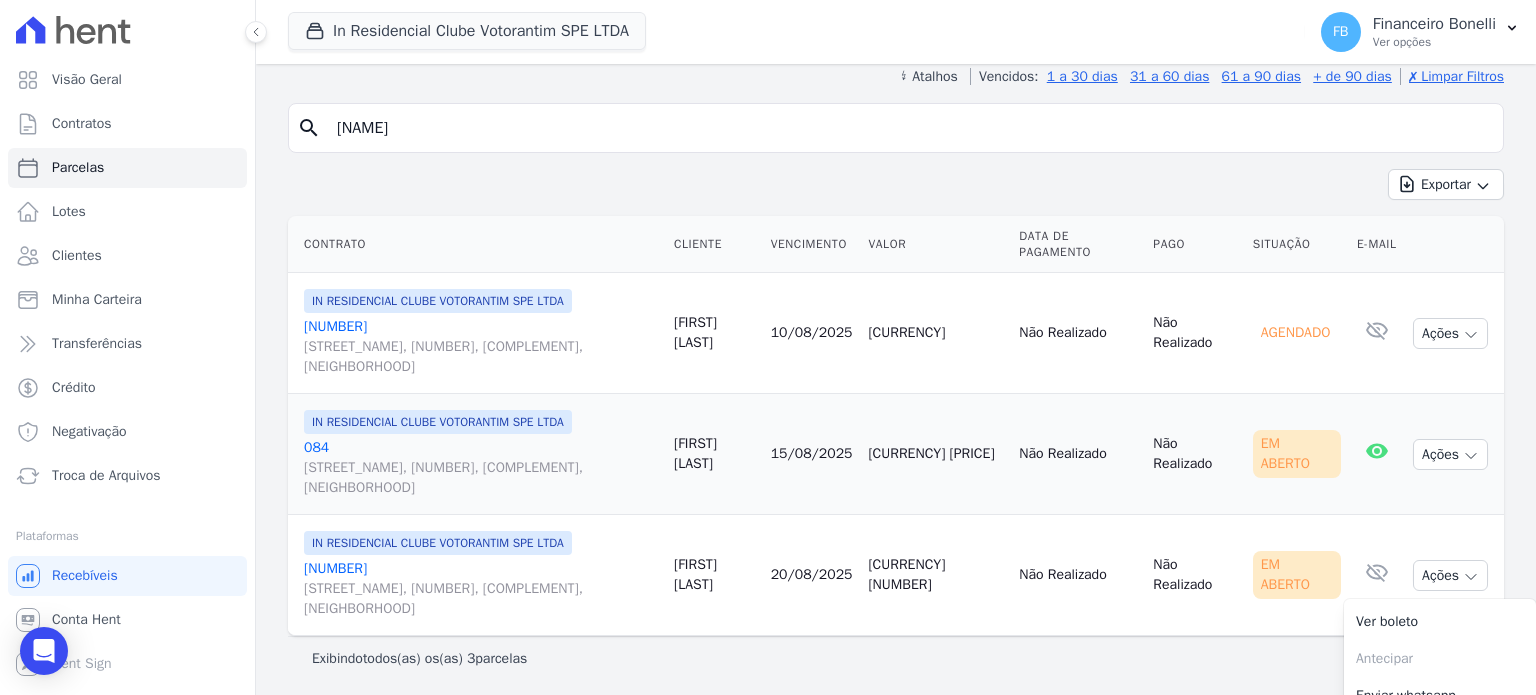 click on "046
Avenida Antônio Carlos Comitre, 1328, sala B, Parque Campolim" at bounding box center (481, 589) 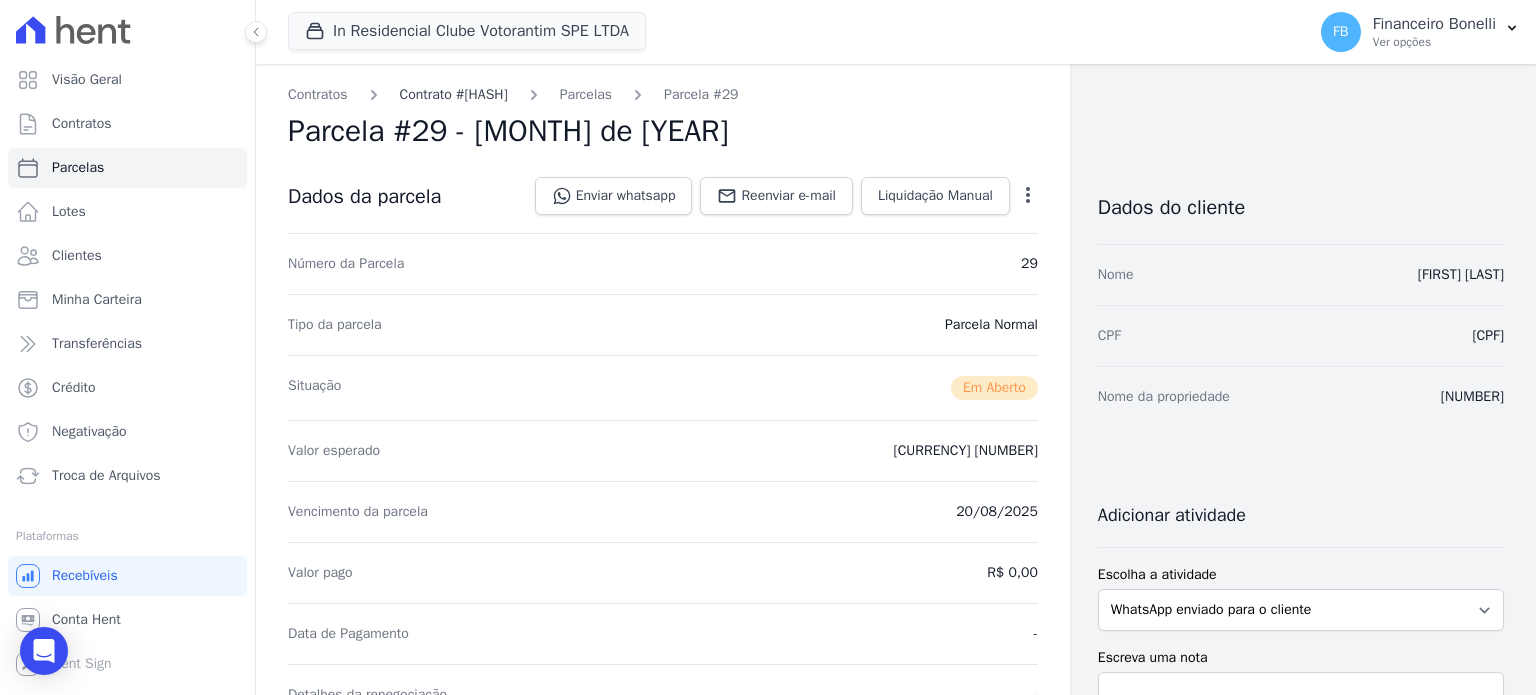 click on "Contrato
#f84a26ce" at bounding box center [454, 94] 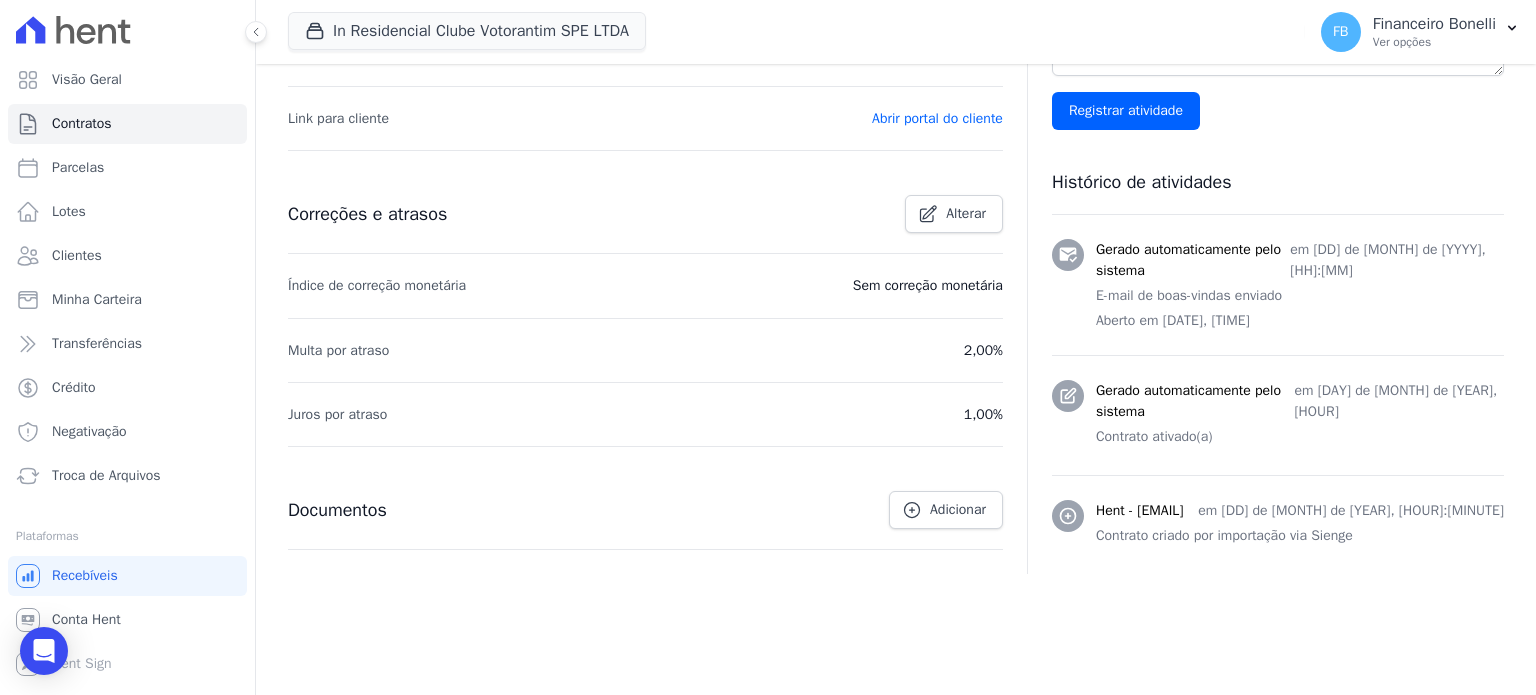 scroll, scrollTop: 700, scrollLeft: 0, axis: vertical 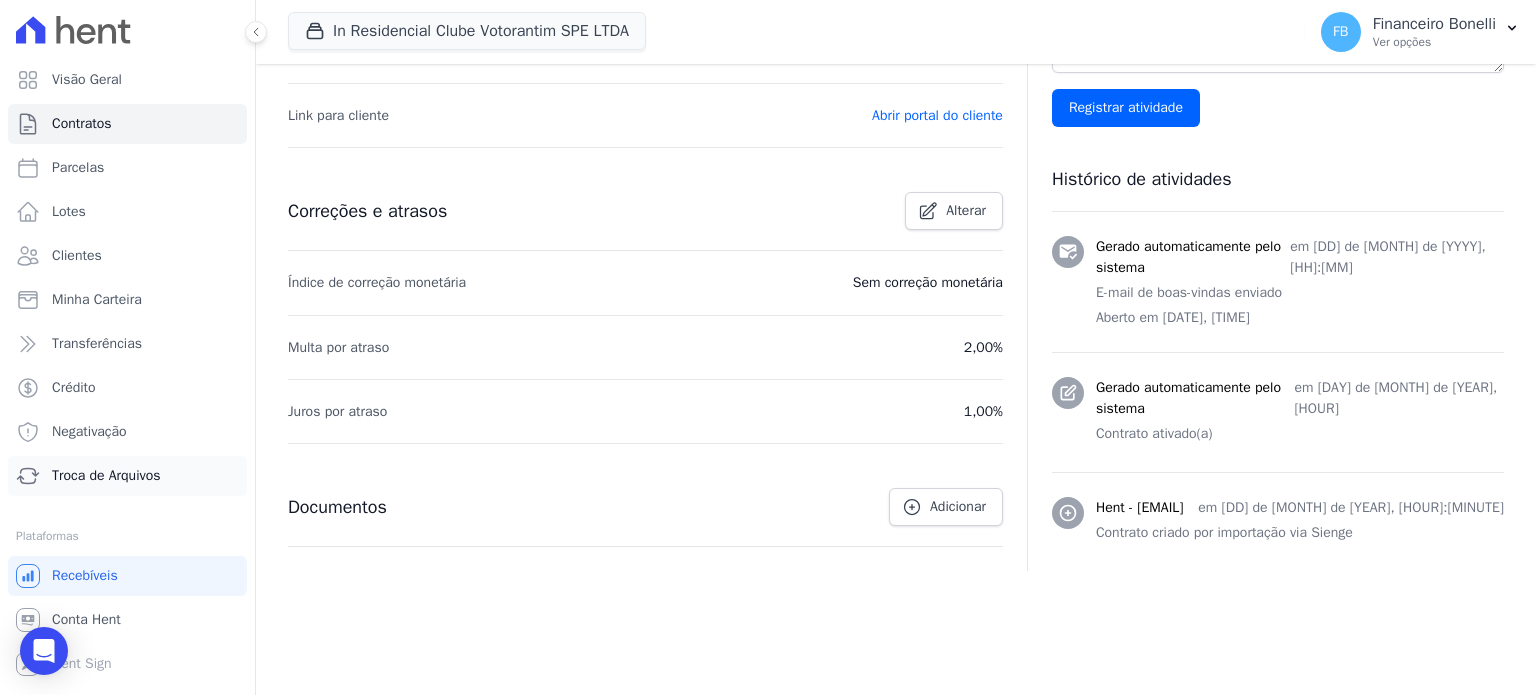 click on "Troca de Arquivos" at bounding box center [127, 476] 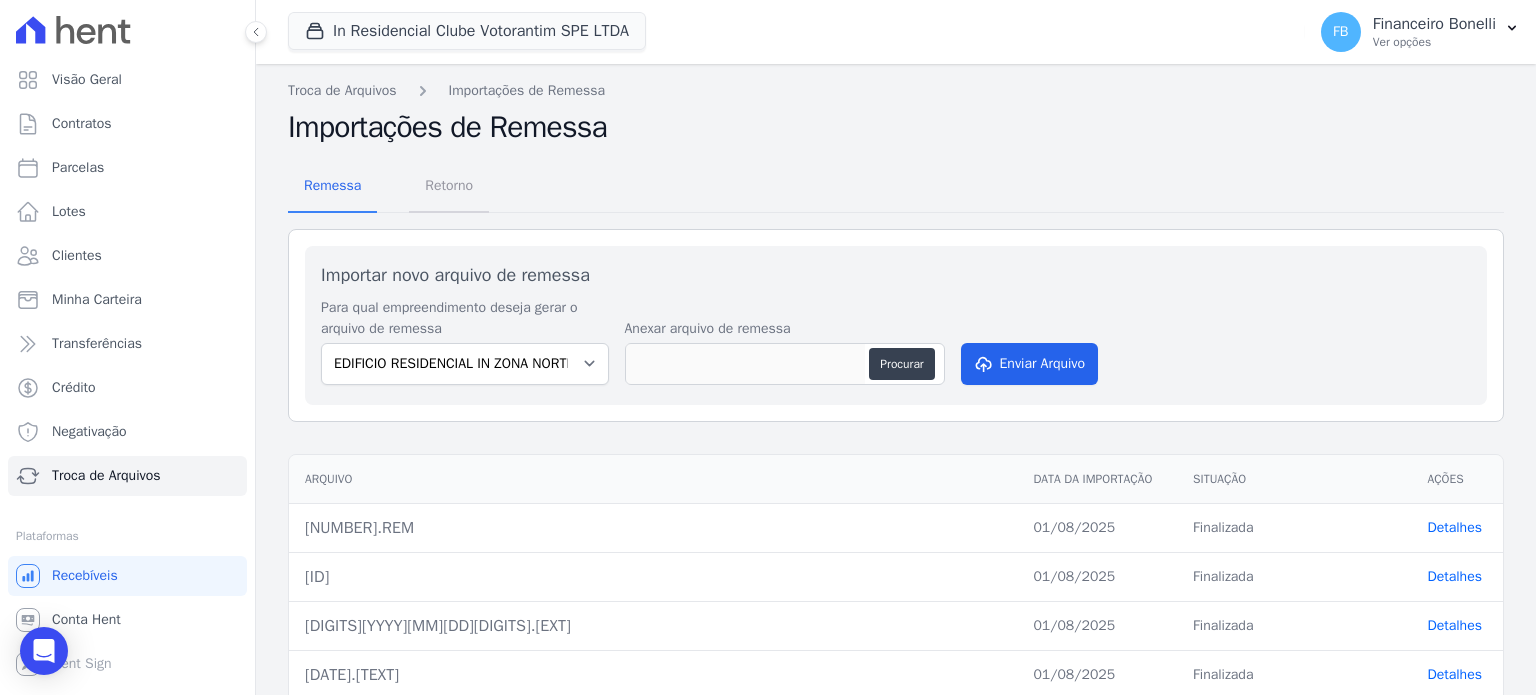 click on "Retorno" at bounding box center (449, 185) 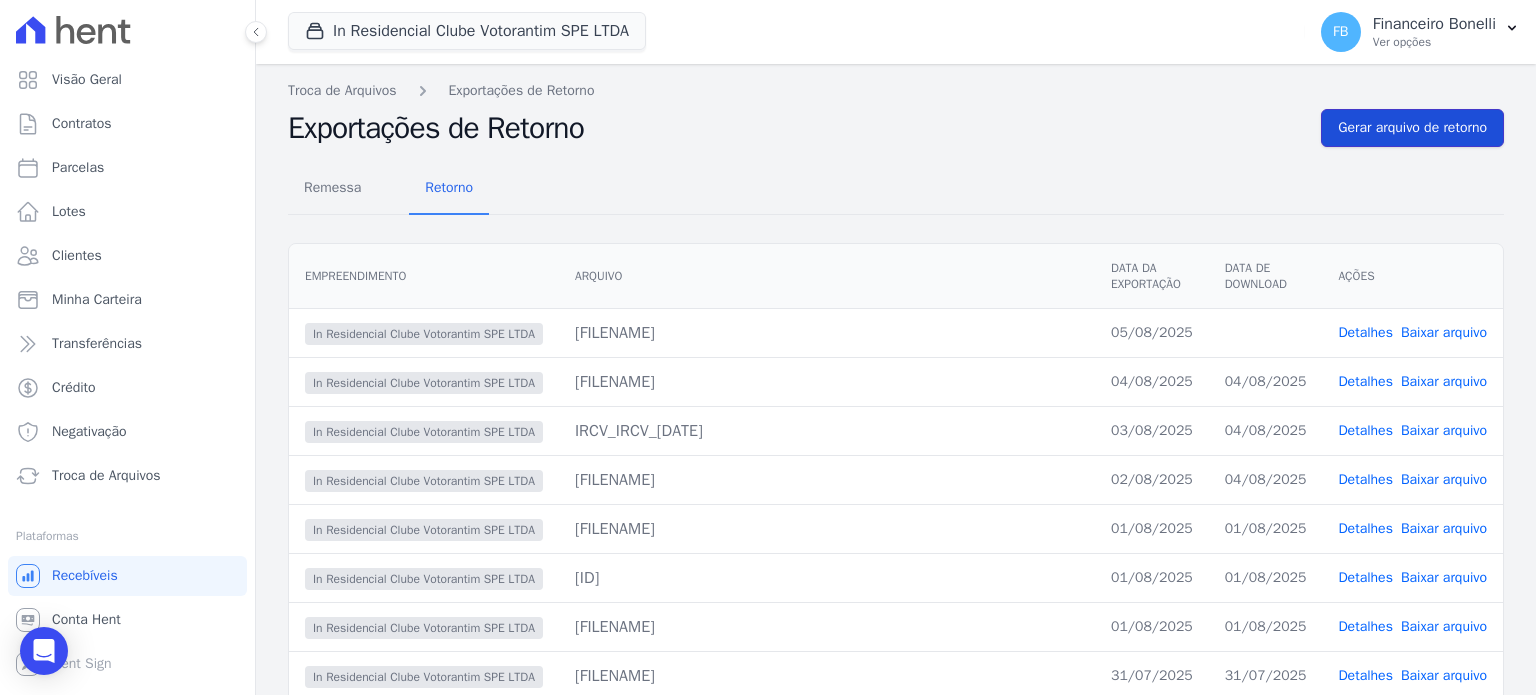 click on "Gerar arquivo de retorno" at bounding box center [1412, 128] 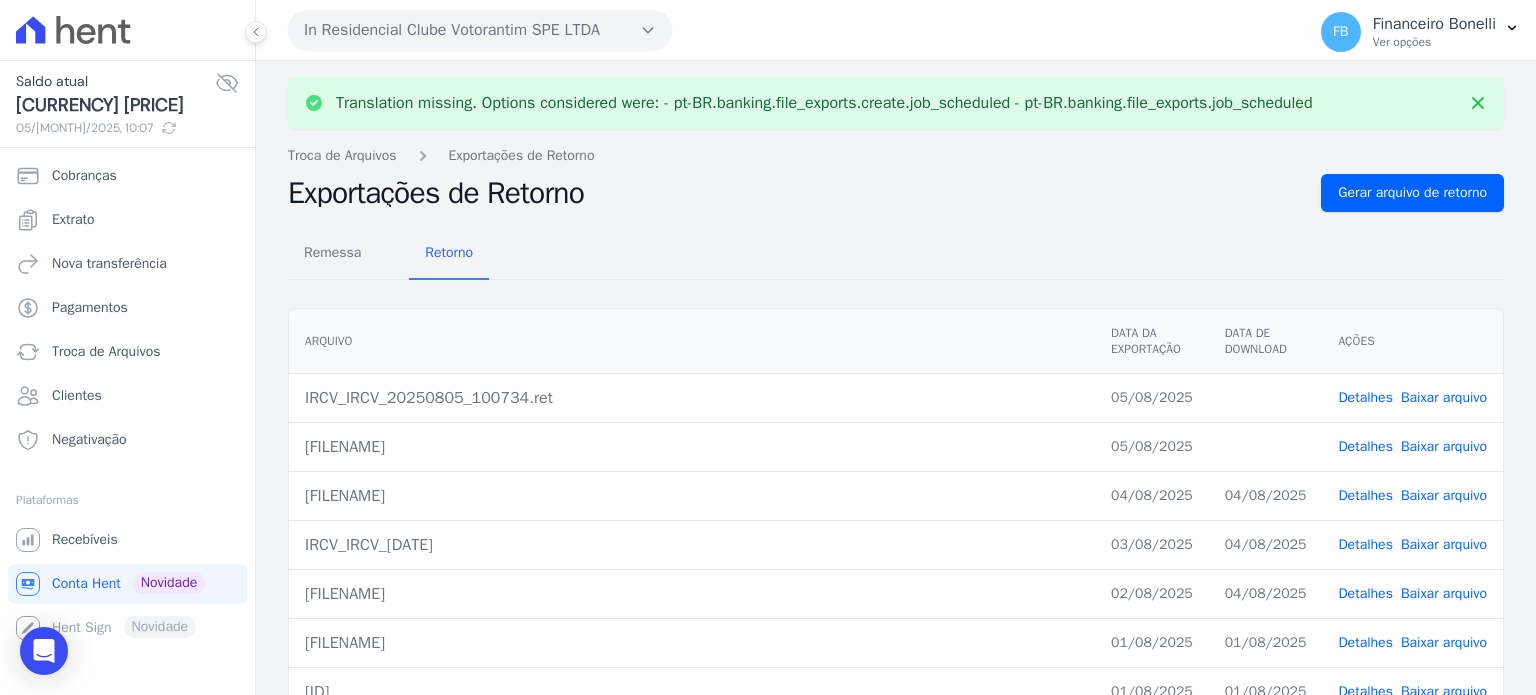 click on "Baixar arquivo" at bounding box center (1444, 446) 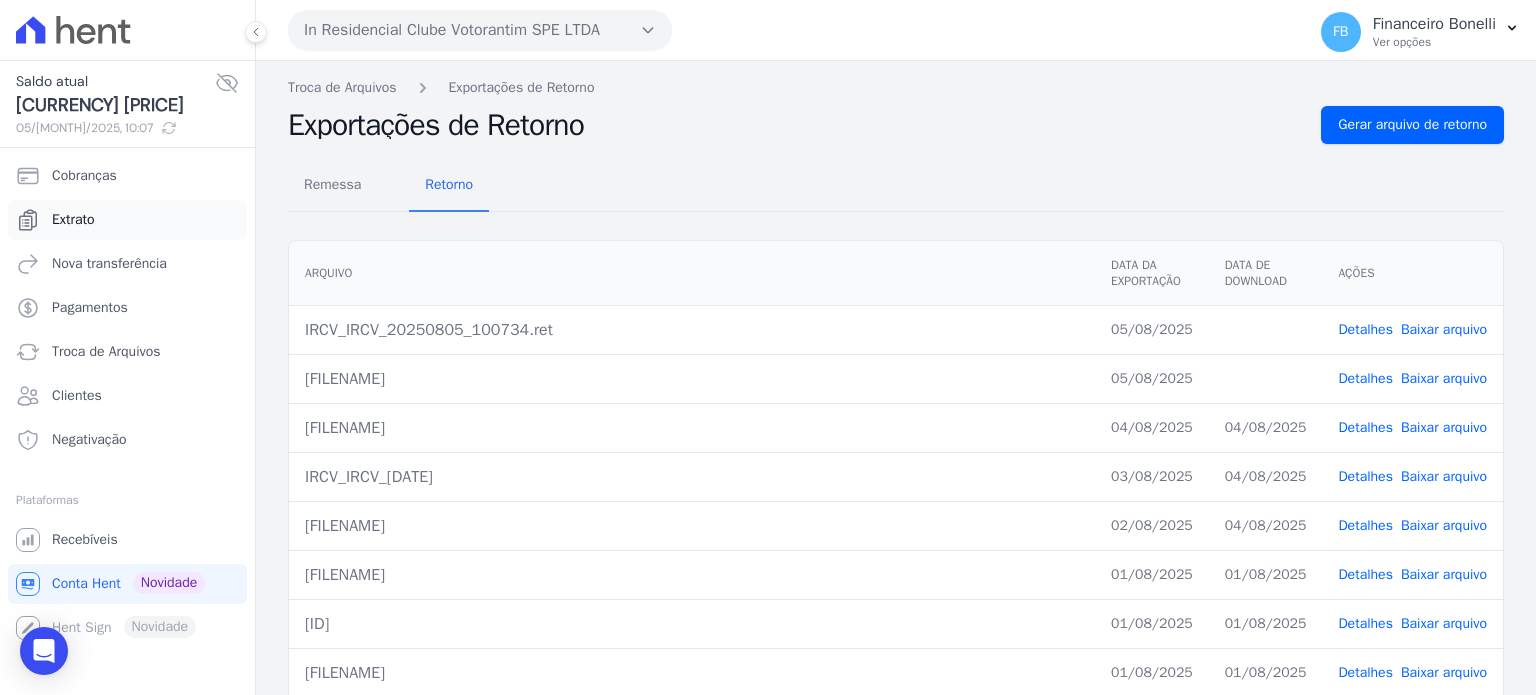 click on "Extrato" at bounding box center (73, 220) 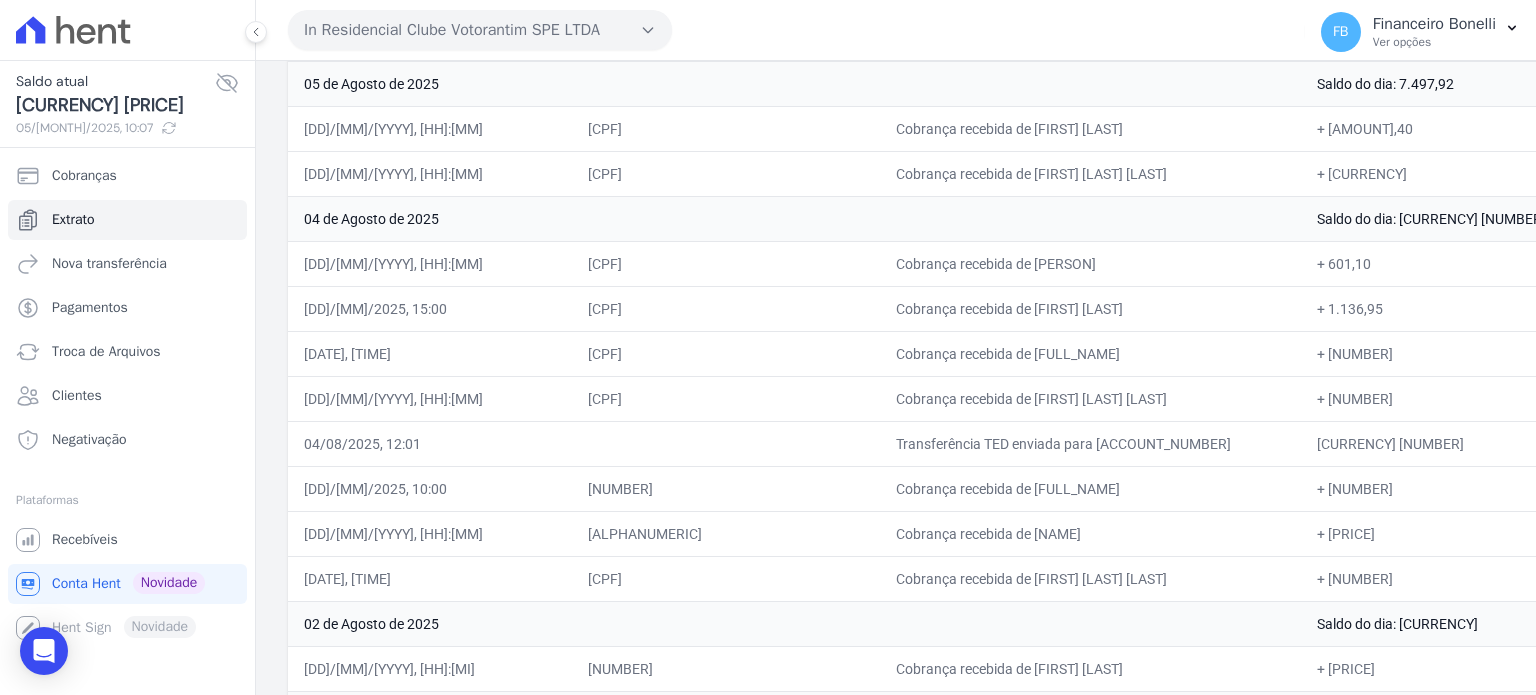 scroll, scrollTop: 157, scrollLeft: 0, axis: vertical 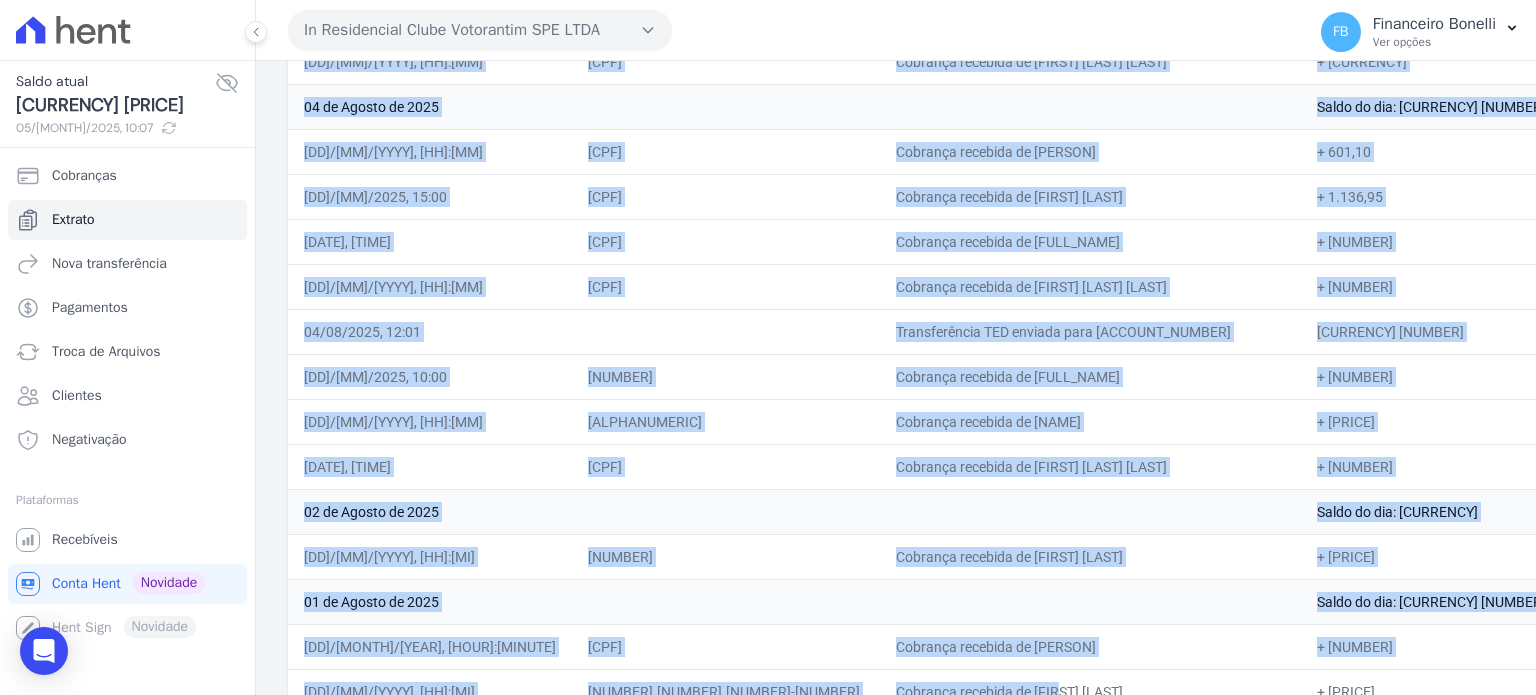 drag, startPoint x: 305, startPoint y: 131, endPoint x: 1331, endPoint y: 455, distance: 1075.9424 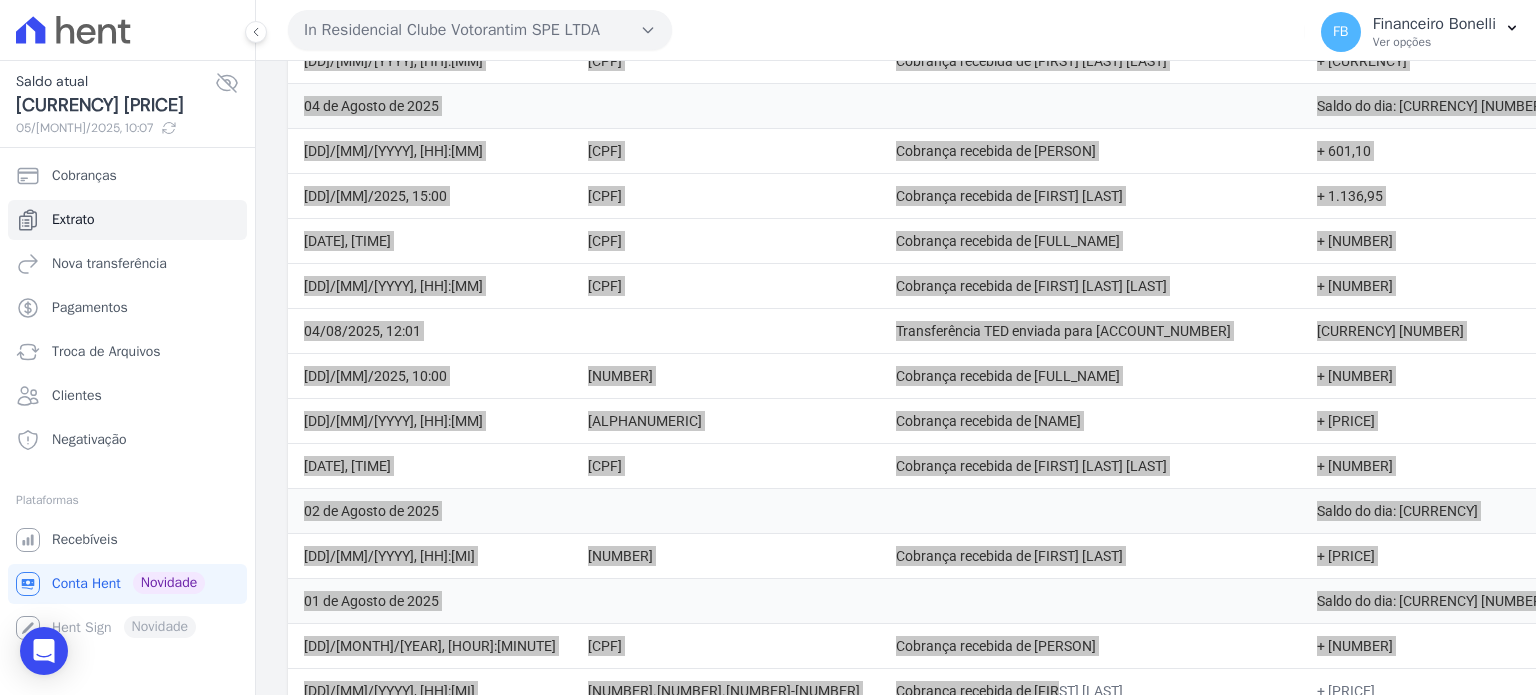 scroll, scrollTop: 370, scrollLeft: 0, axis: vertical 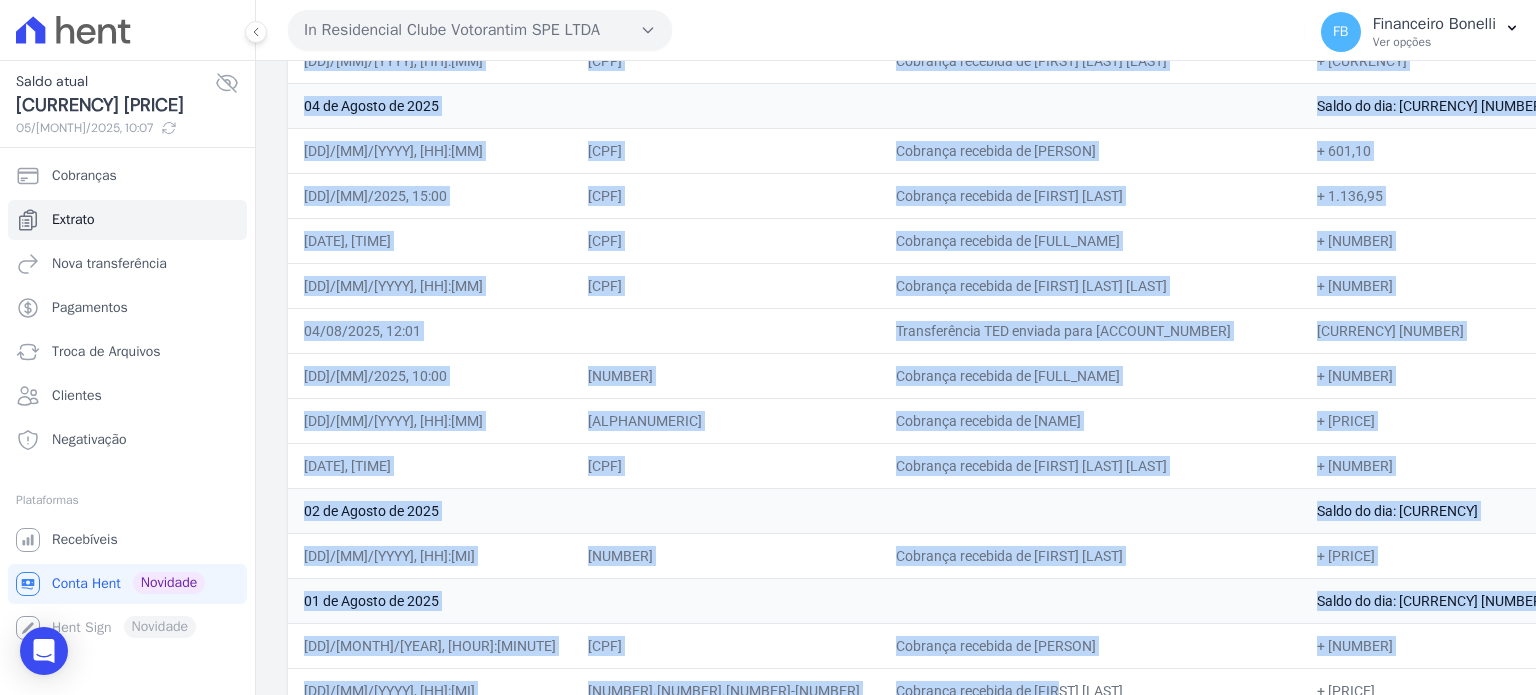 click on "04 de Agosto de 2025" at bounding box center [794, 105] 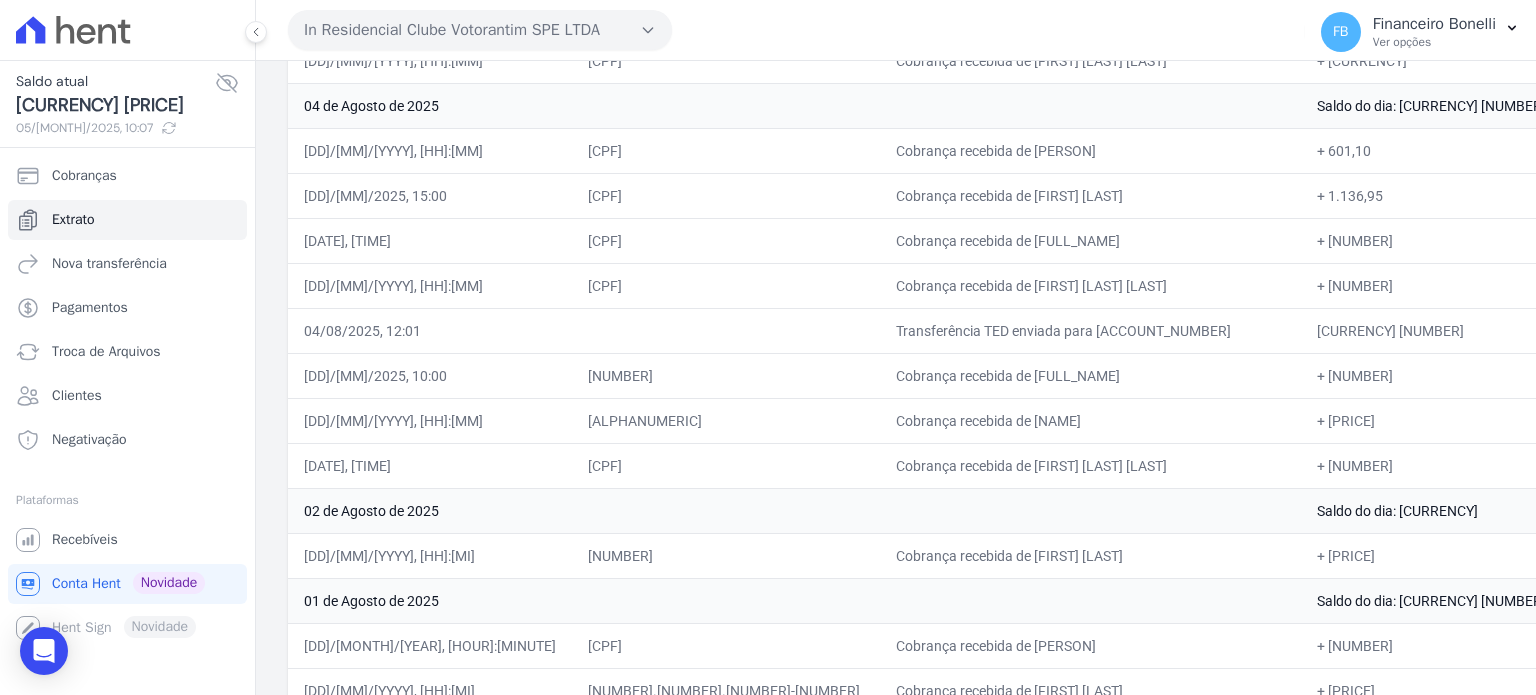click on "In Residencial Clube Votorantim SPE LTDA" at bounding box center [480, 30] 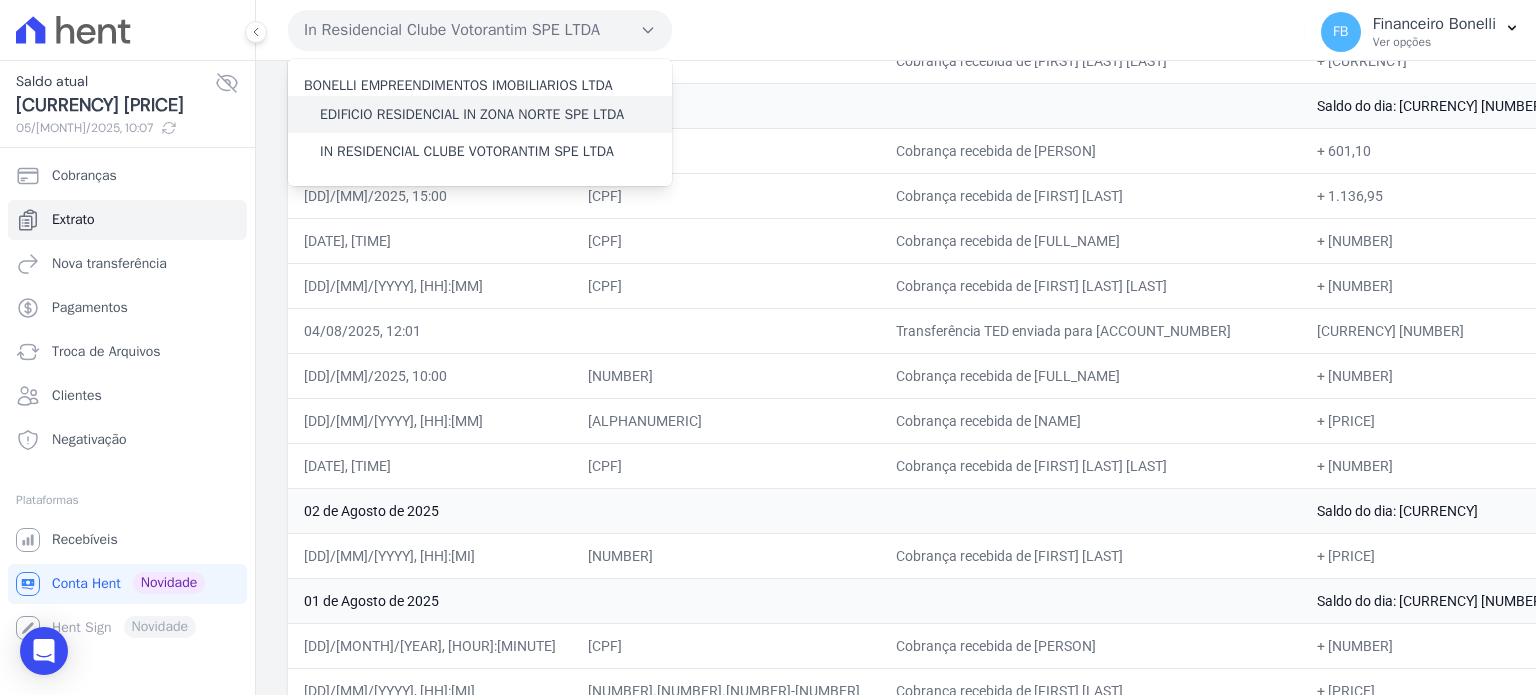 click on "EDIFICIO RESIDENCIAL IN ZONA NORTE SPE LTDA" at bounding box center (472, 114) 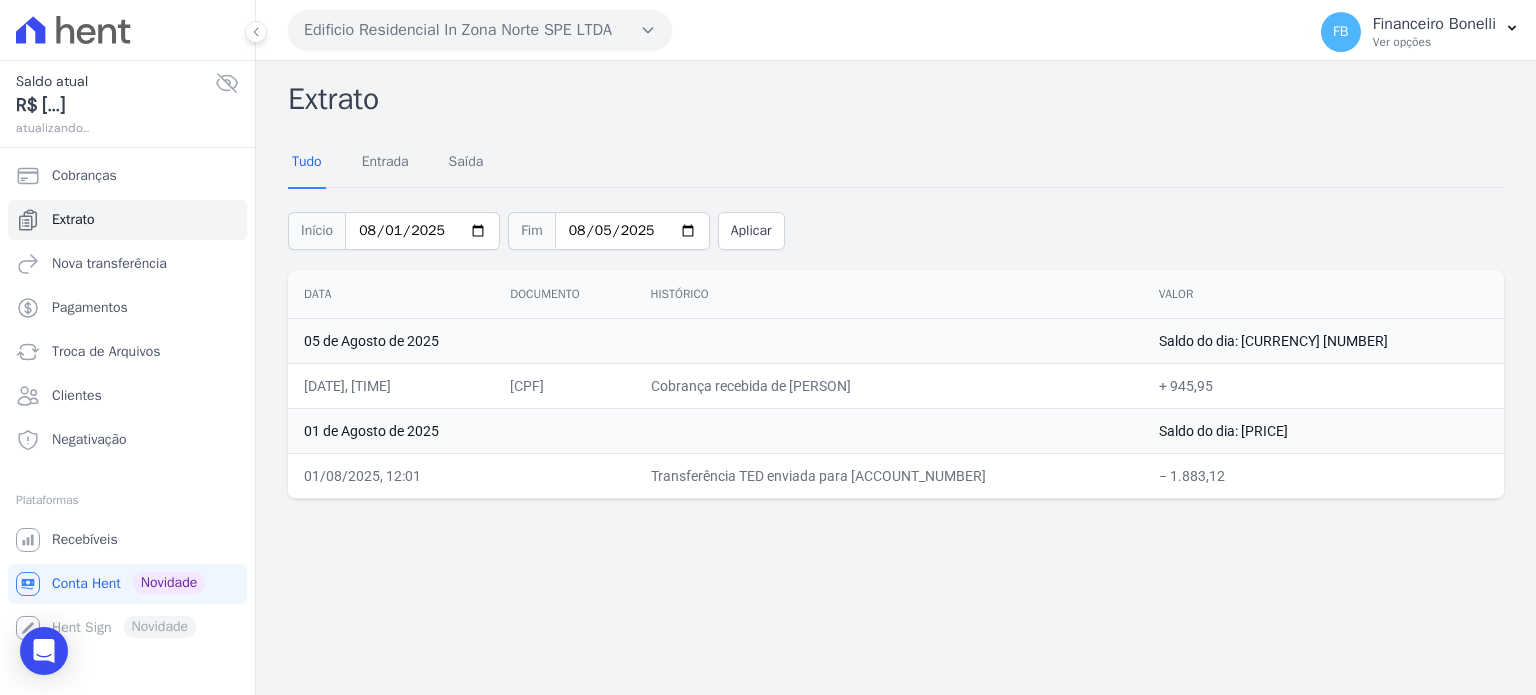 drag, startPoint x: 305, startPoint y: 287, endPoint x: 1404, endPoint y: 500, distance: 1119.4508 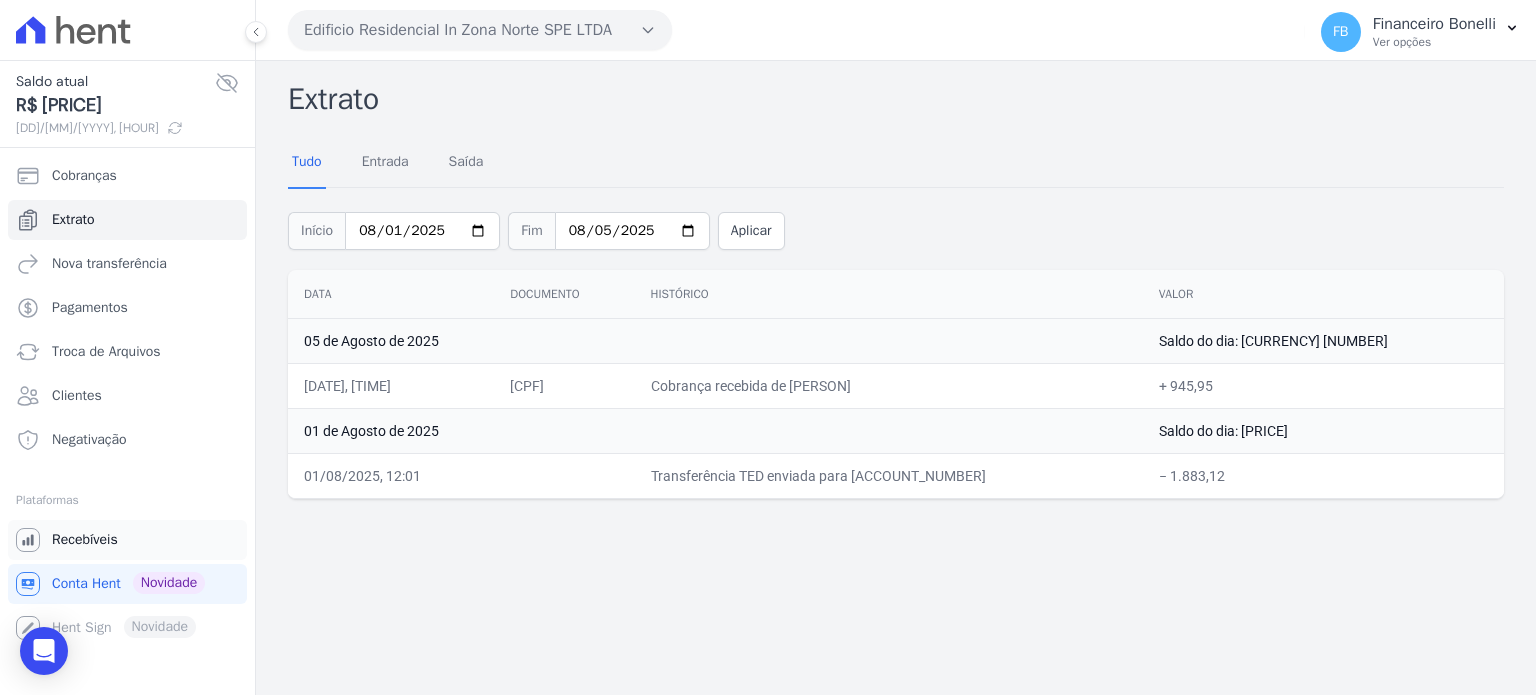 click on "Recebíveis" at bounding box center (85, 540) 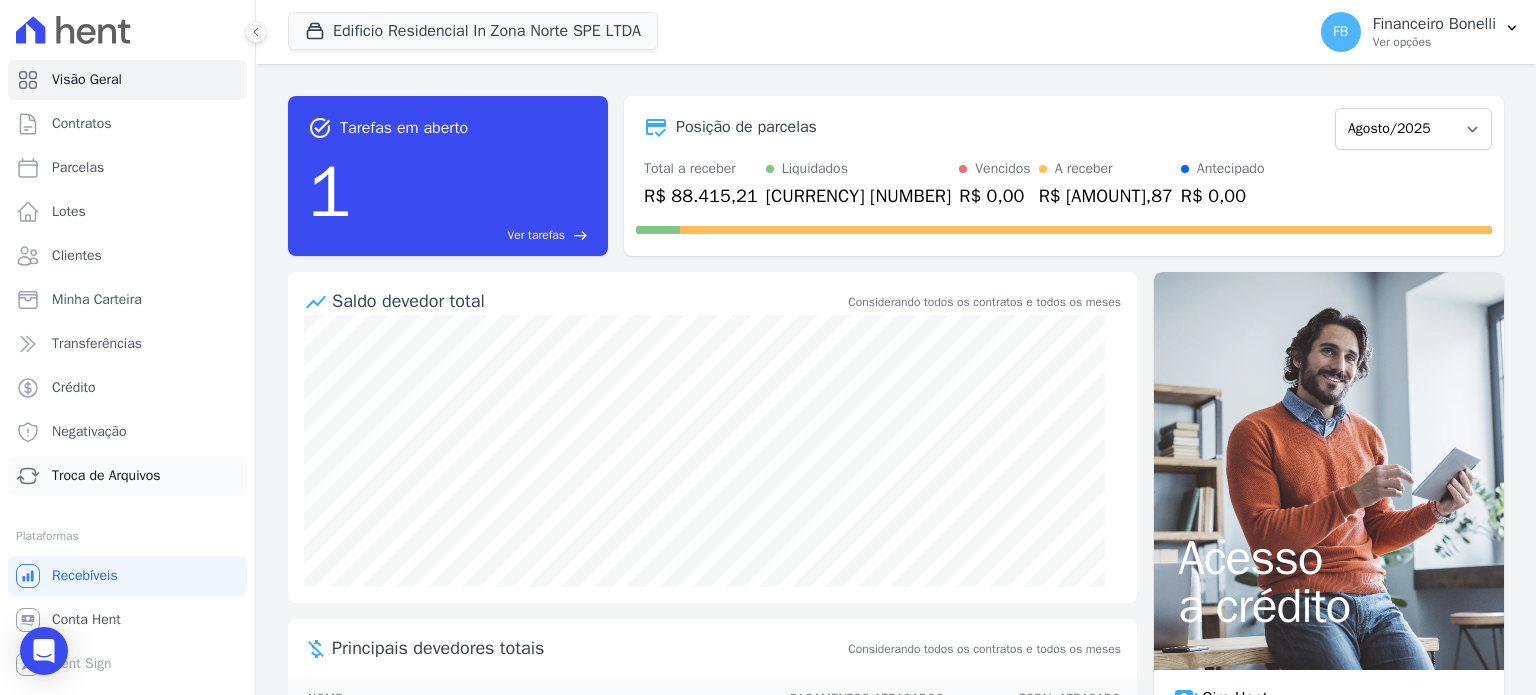 click on "Troca de Arquivos" at bounding box center (106, 476) 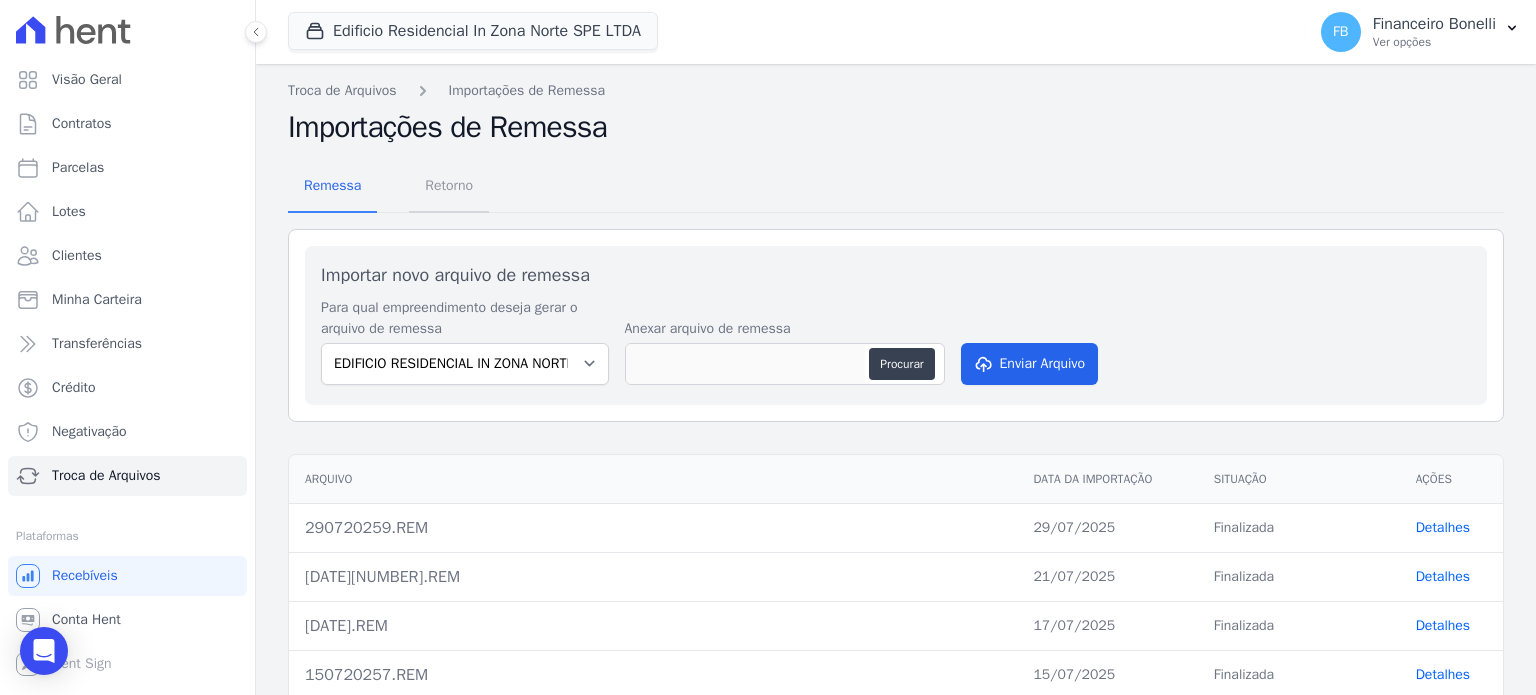 click on "Retorno" at bounding box center (449, 185) 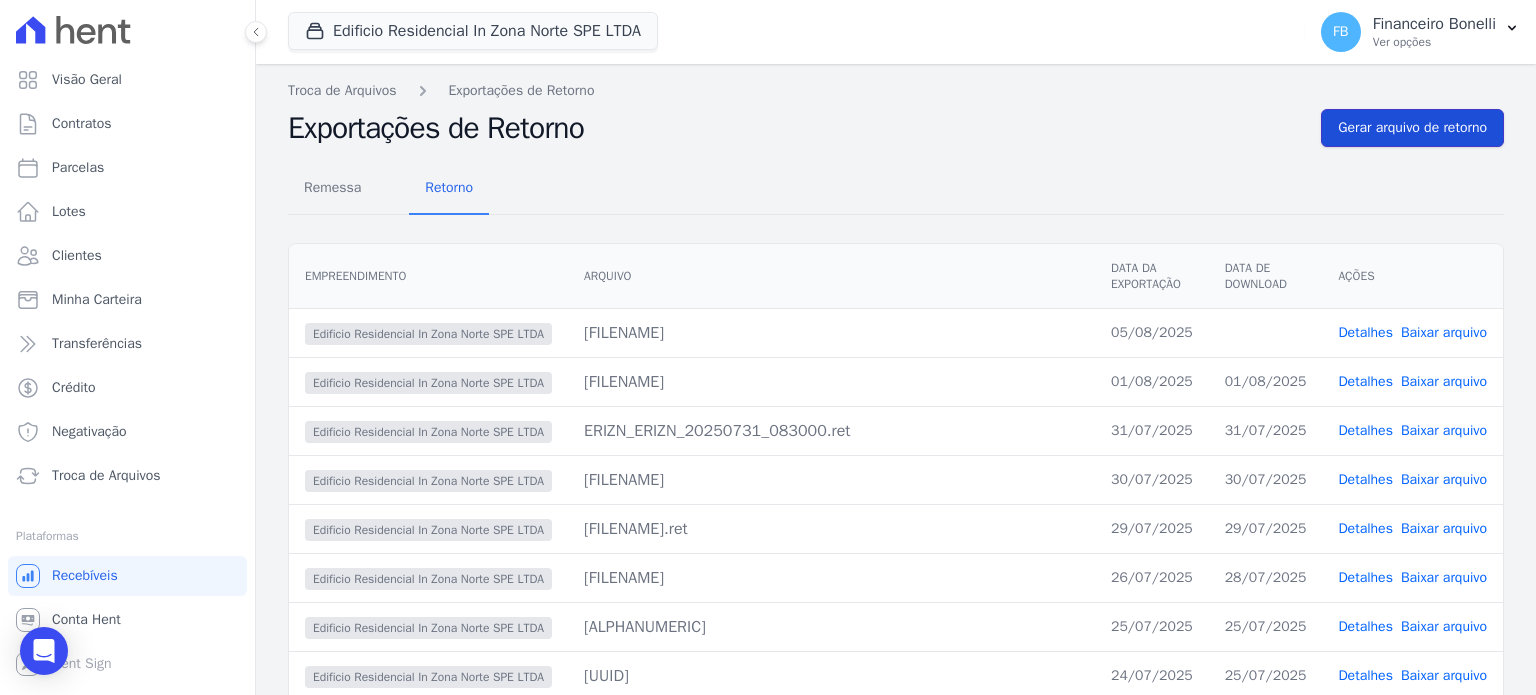 click on "Gerar arquivo de retorno" at bounding box center [1412, 128] 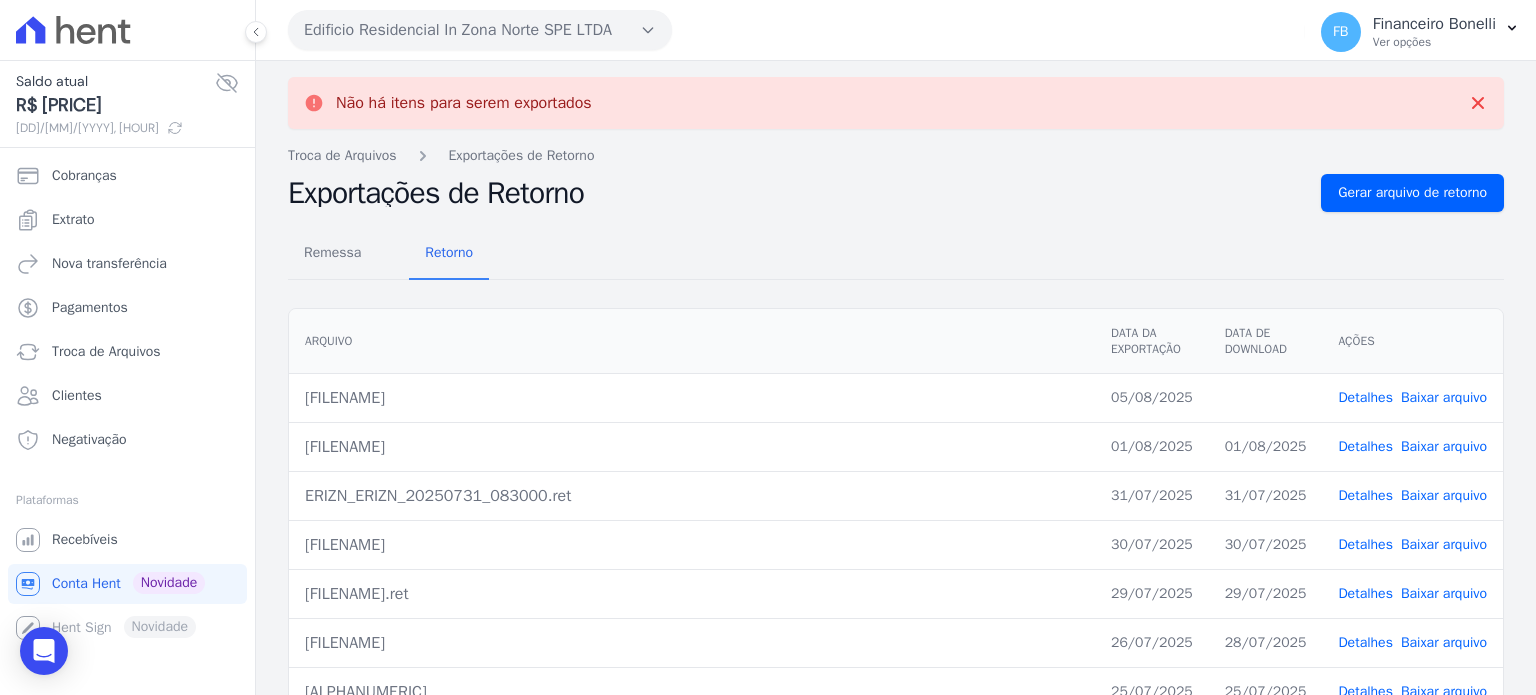 click on "Baixar arquivo" at bounding box center (1444, 397) 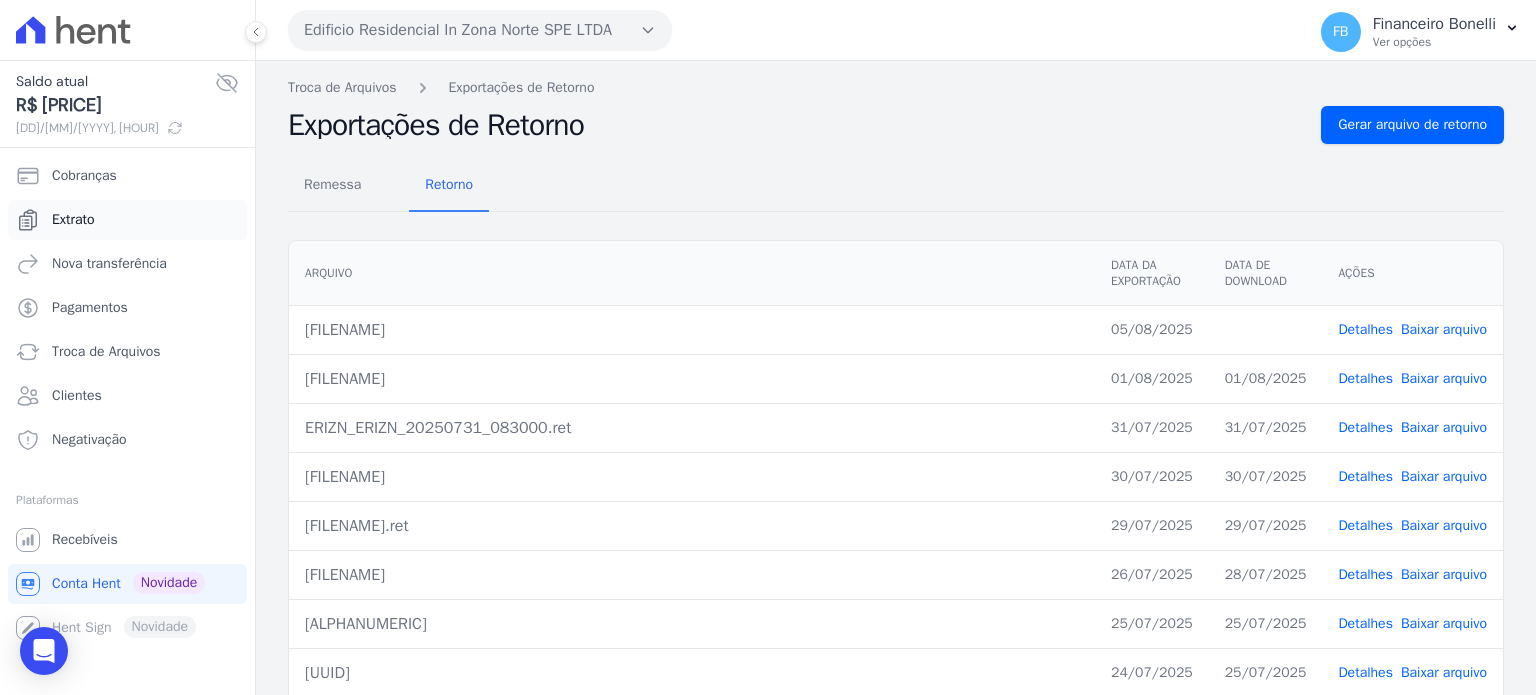 click on "Extrato" at bounding box center (127, 220) 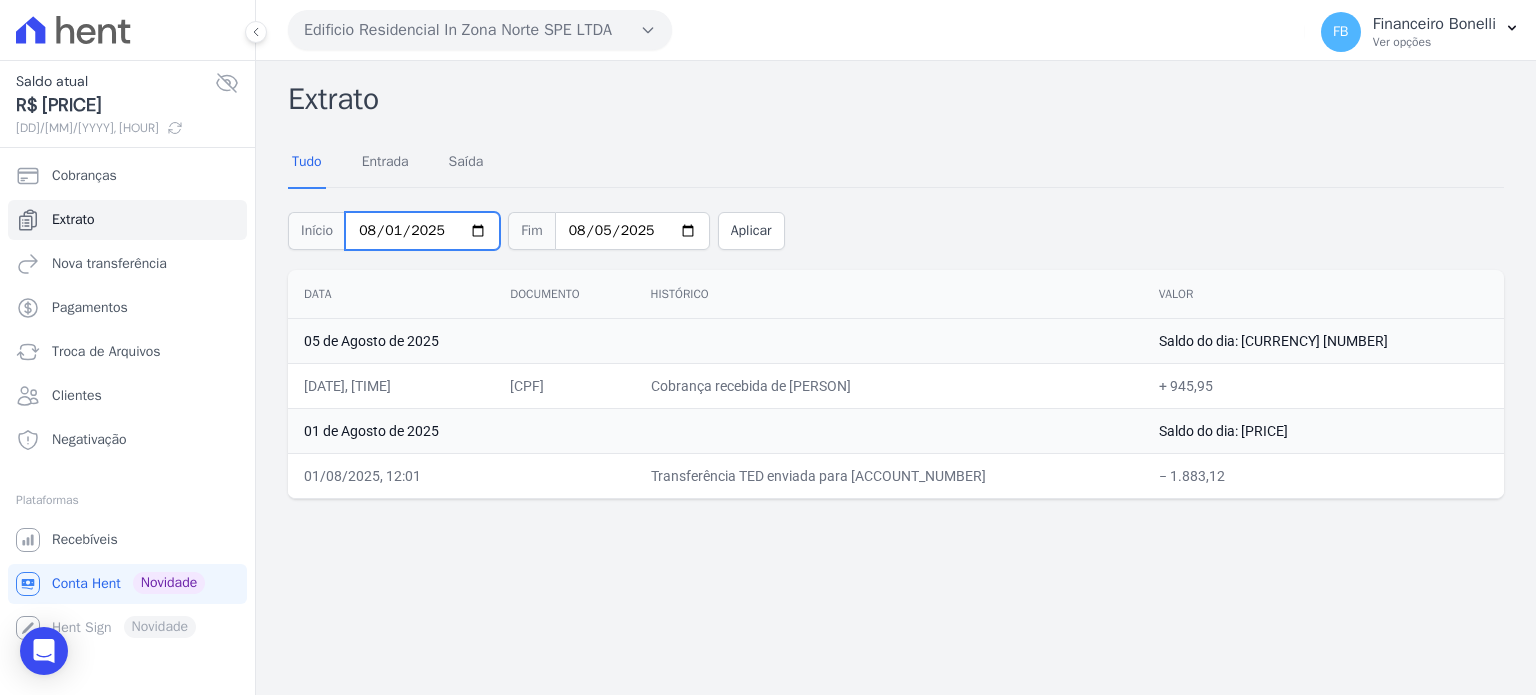 click on "2025-08-01" at bounding box center (422, 231) 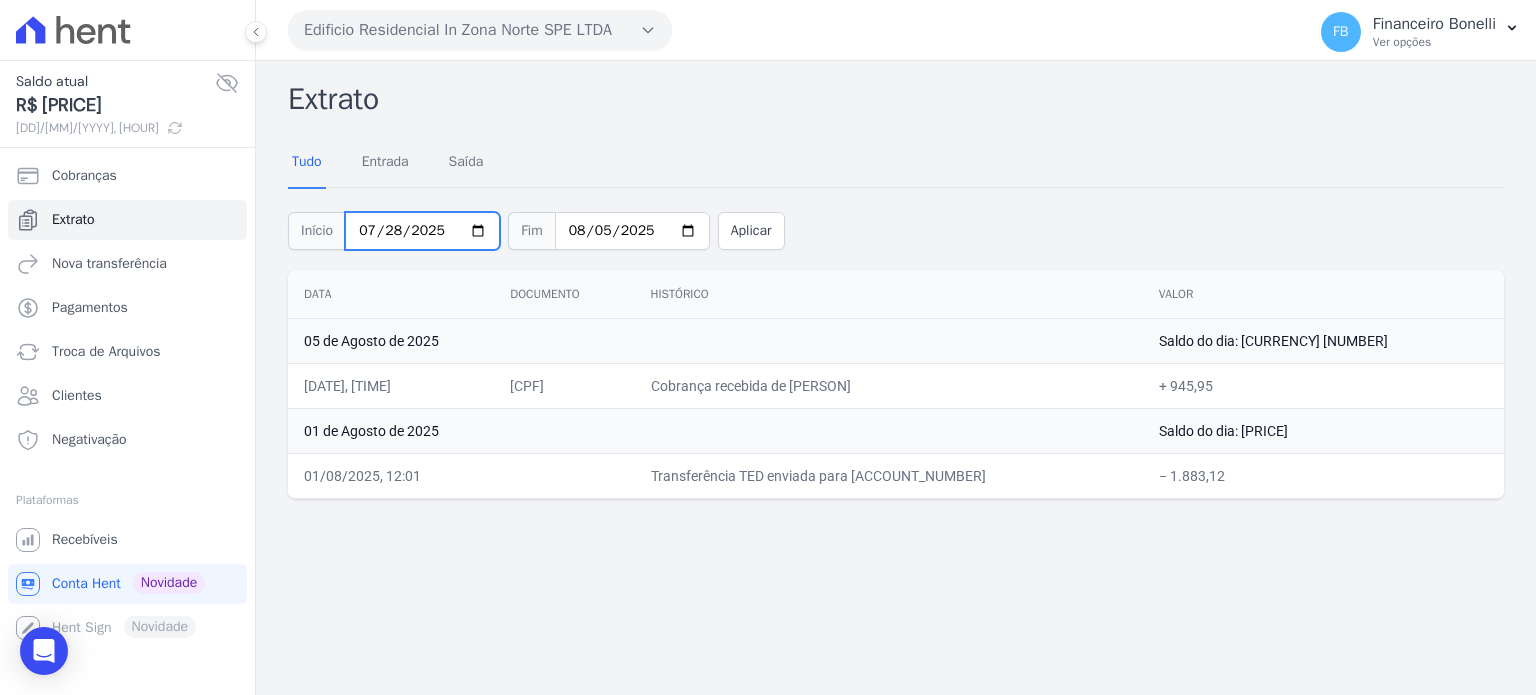 type on "2025-07-28" 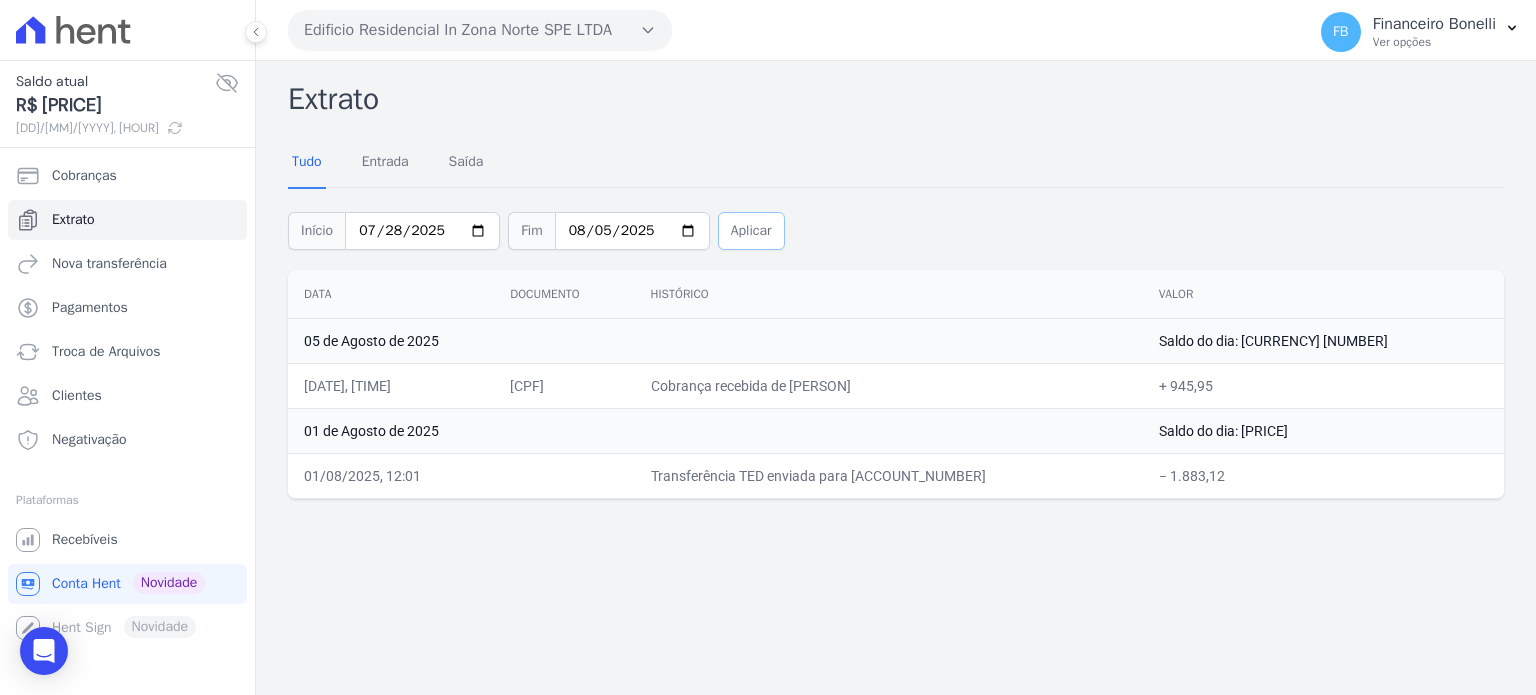 click on "Aplicar" at bounding box center [751, 231] 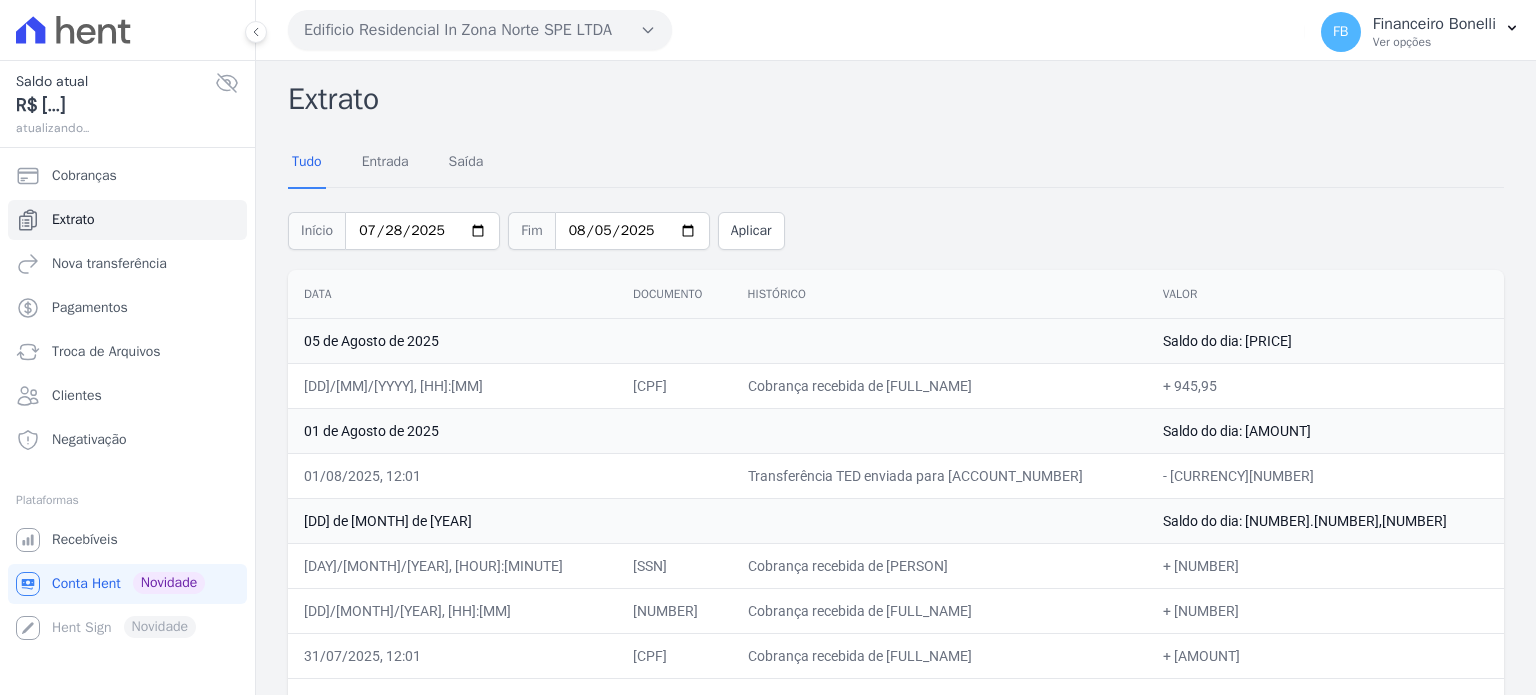 scroll, scrollTop: 0, scrollLeft: 0, axis: both 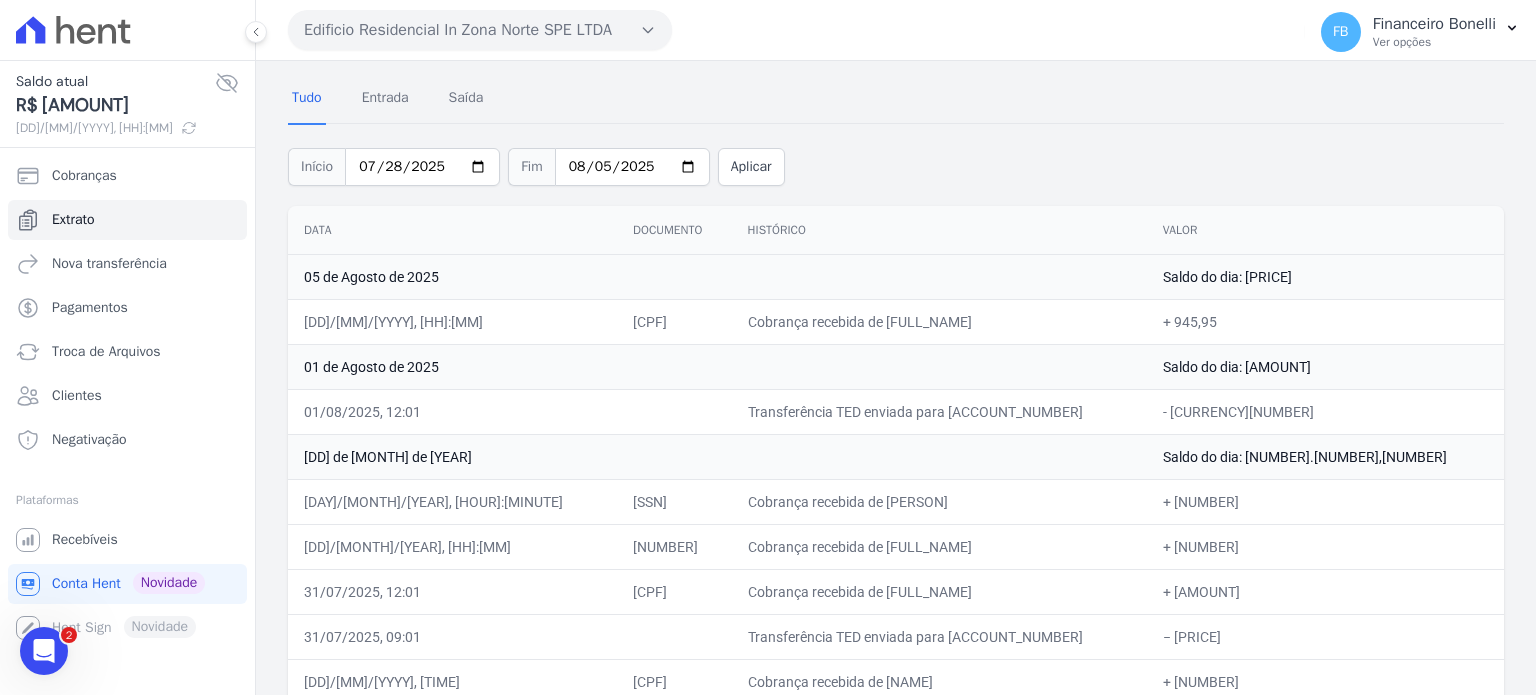 click on "Edificio Residencial In Zona Norte SPE LTDA" at bounding box center [480, 30] 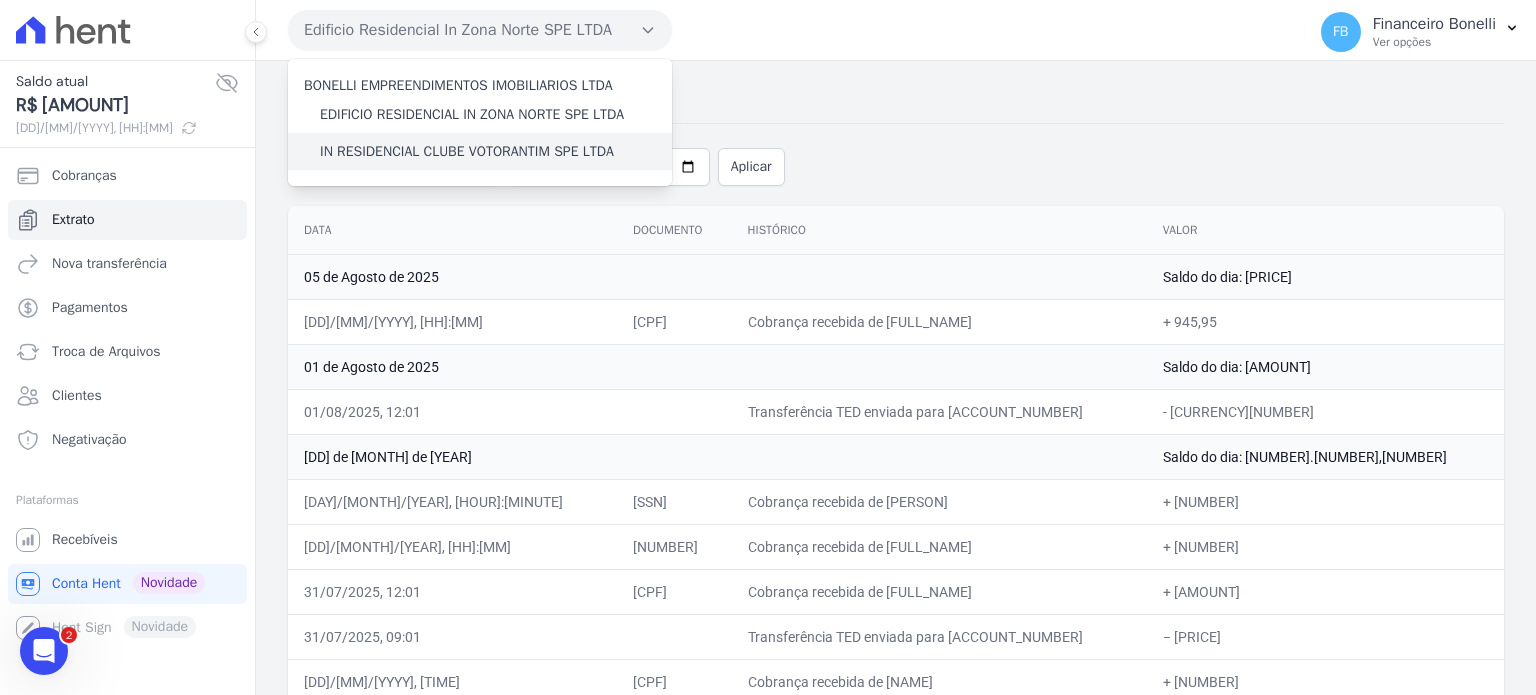 click on "IN RESIDENCIAL CLUBE VOTORANTIM SPE LTDA" at bounding box center (467, 151) 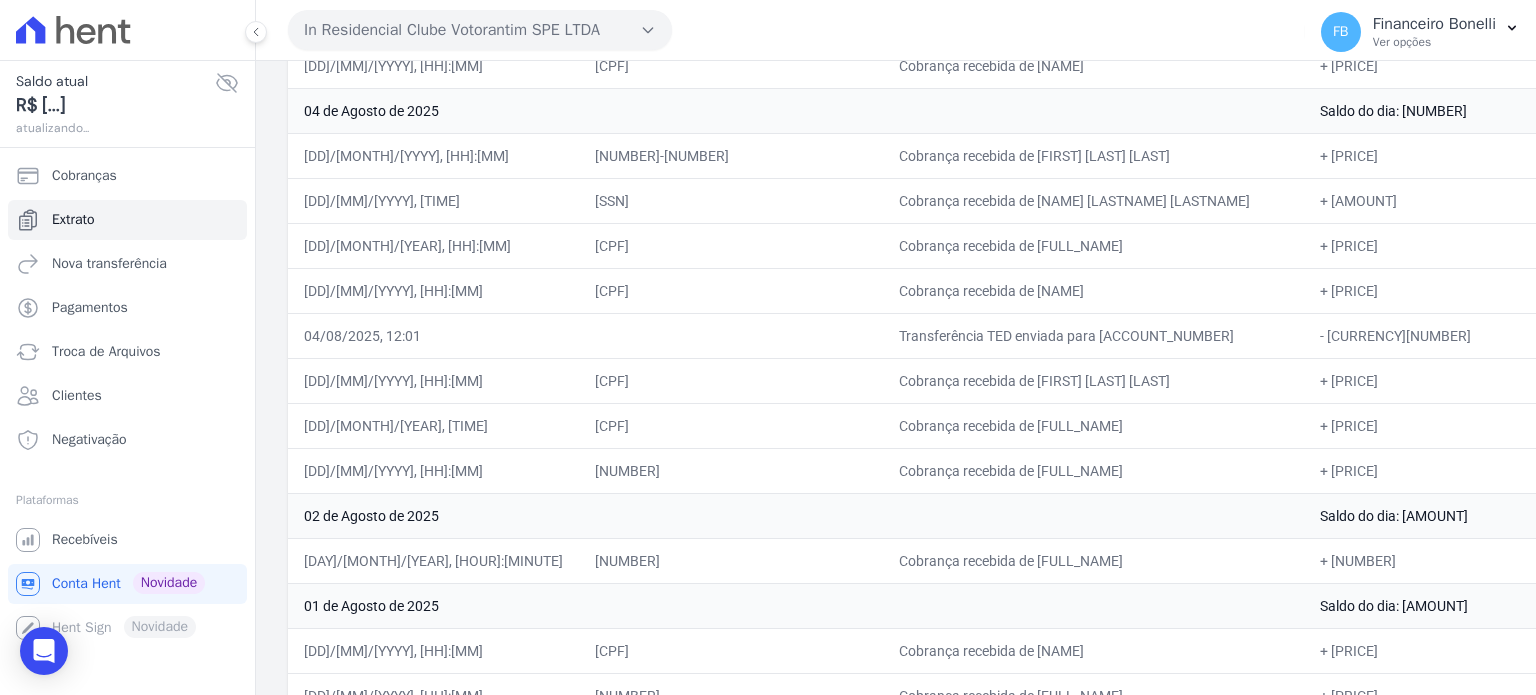 scroll, scrollTop: 400, scrollLeft: 0, axis: vertical 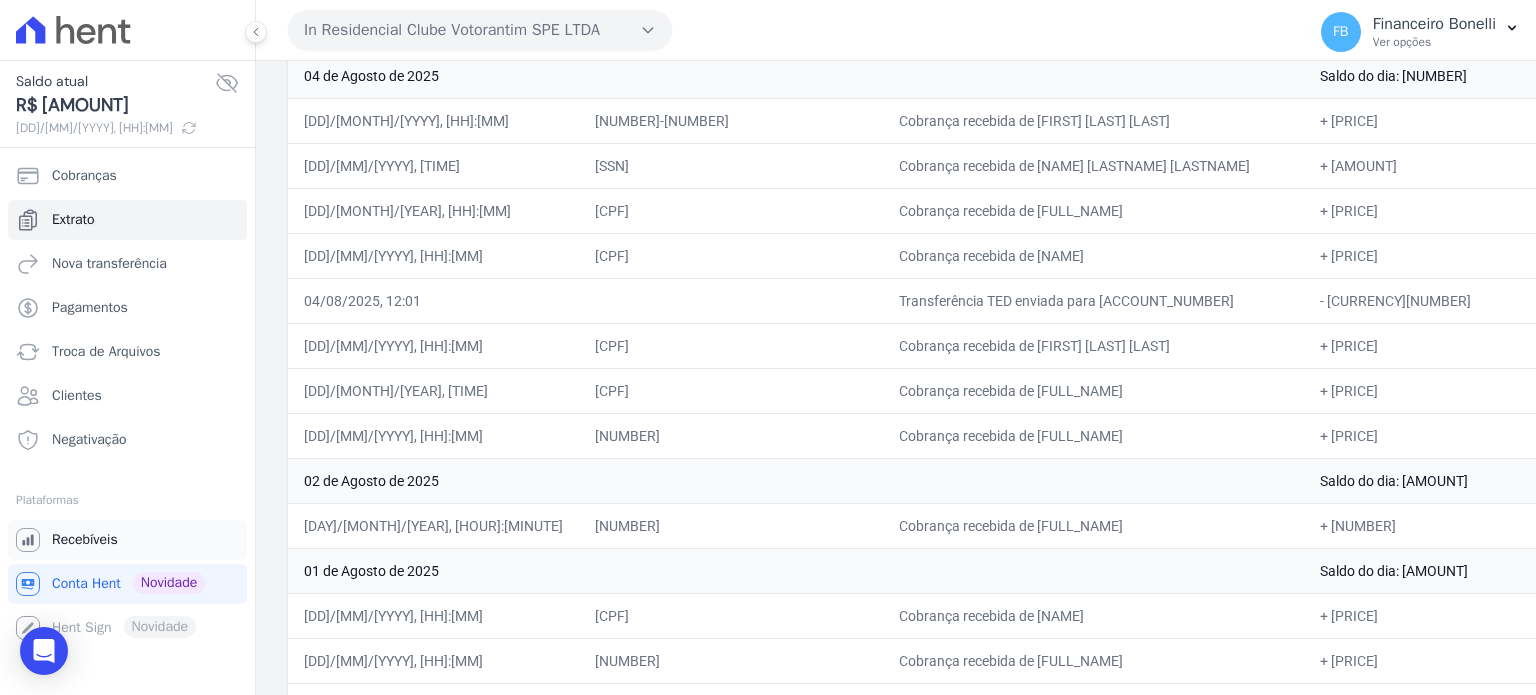 click on "Recebíveis" at bounding box center [85, 540] 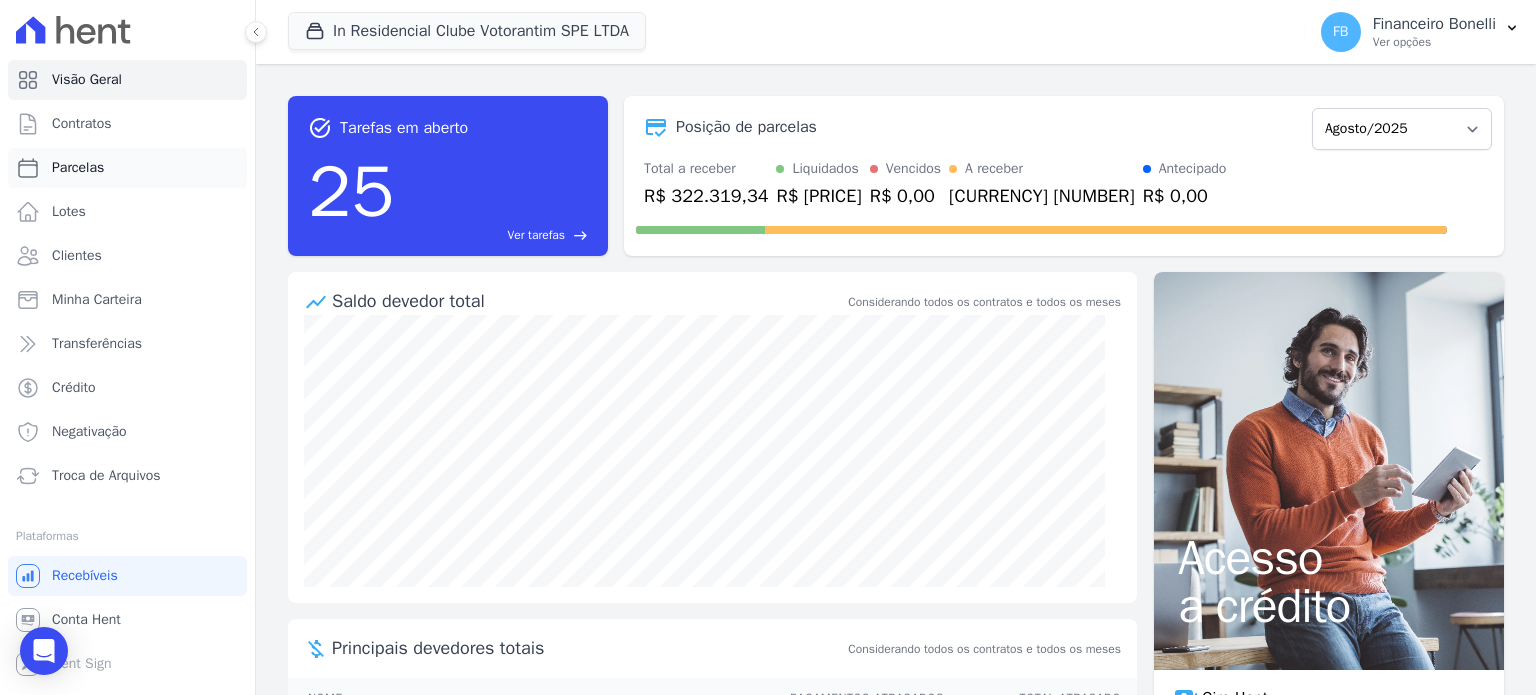click on "Parcelas" at bounding box center [127, 168] 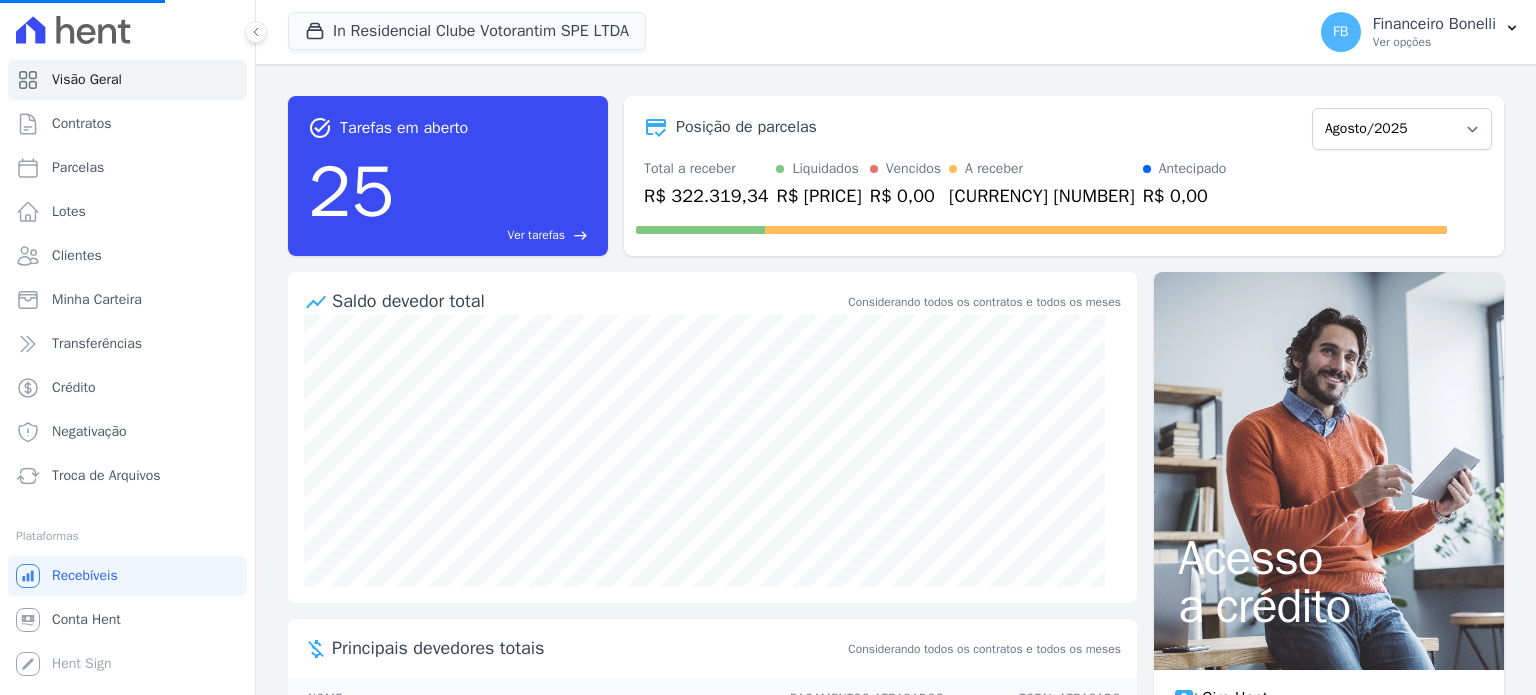 select 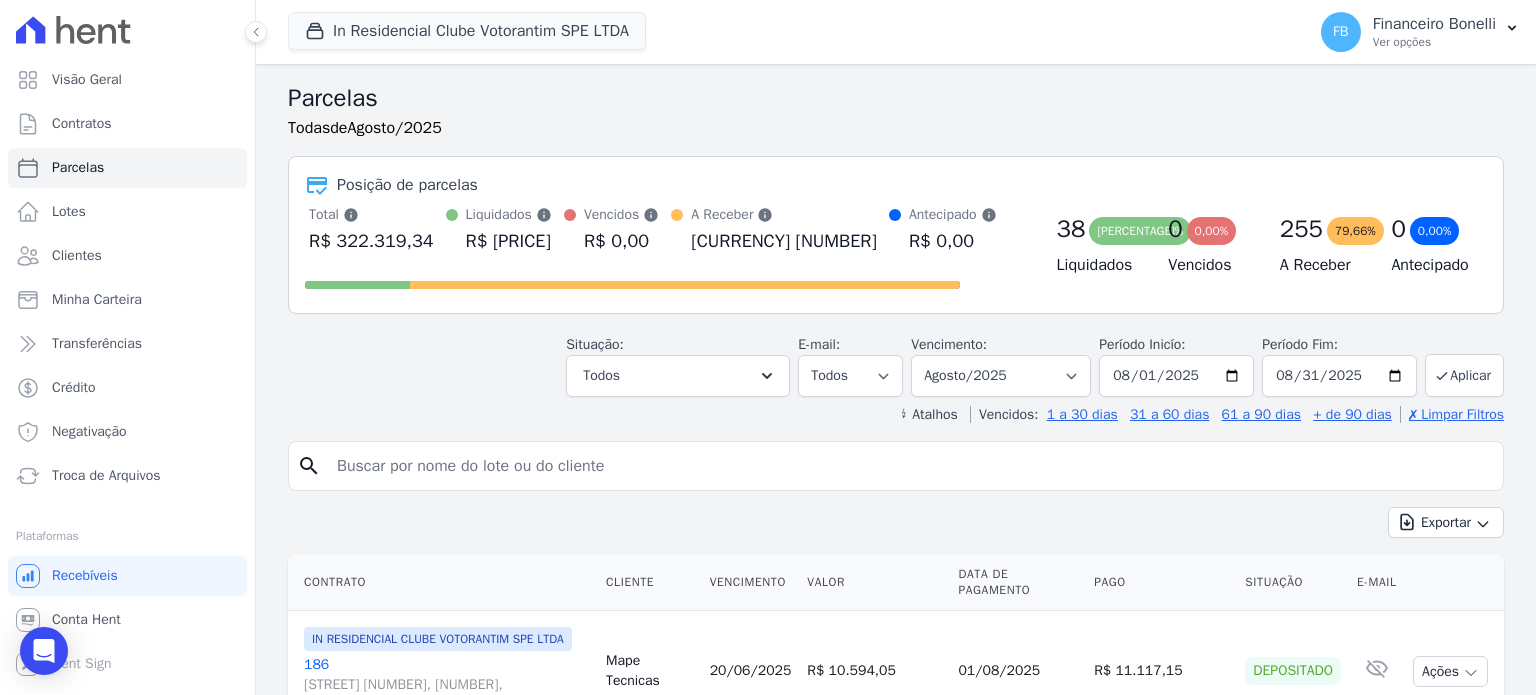 click at bounding box center (910, 466) 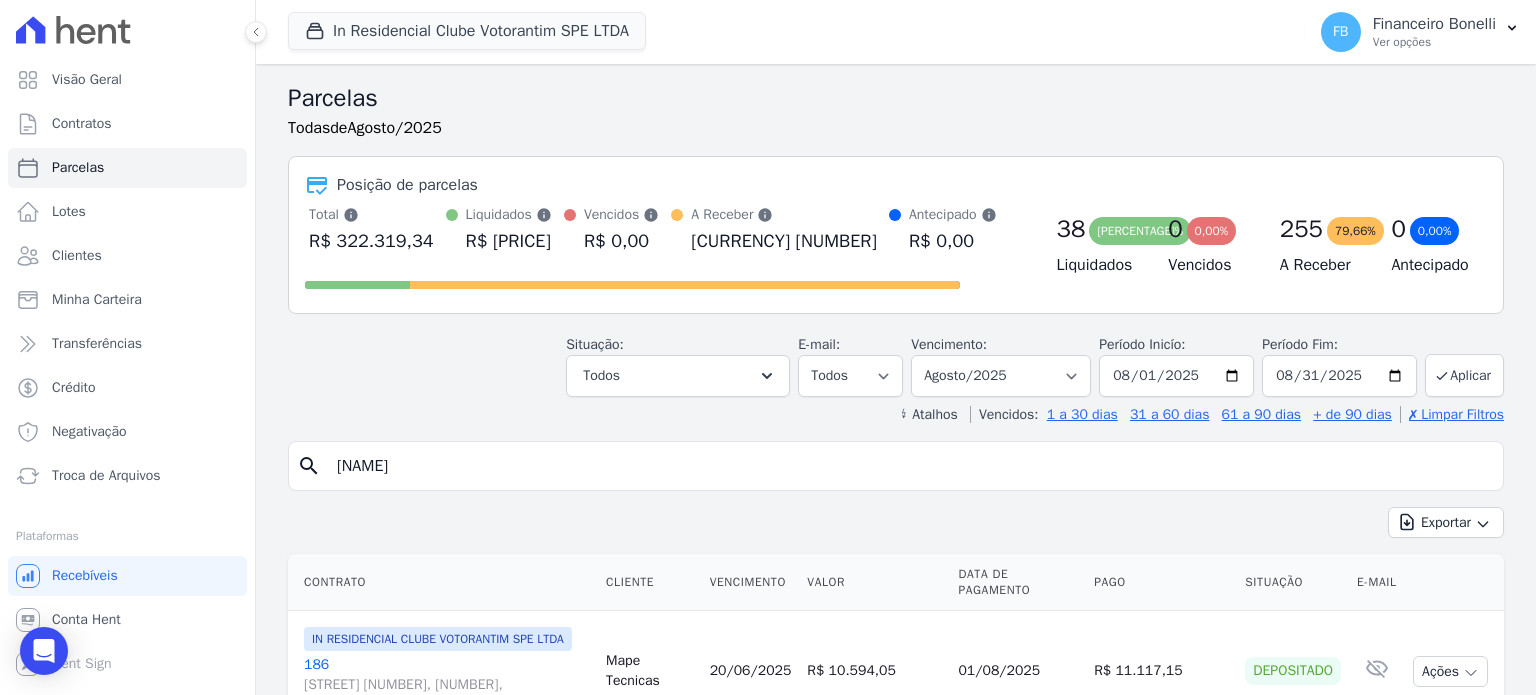 type on "[NAME]" 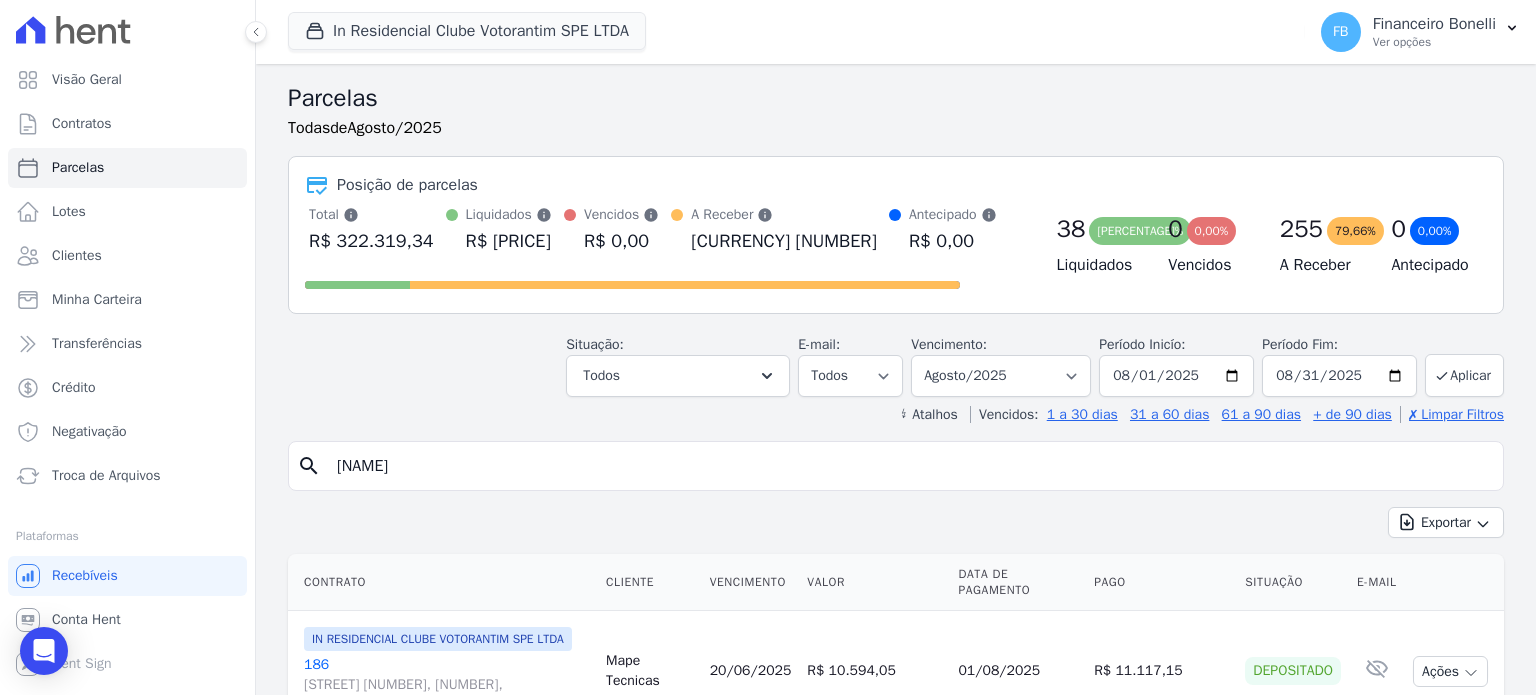 select 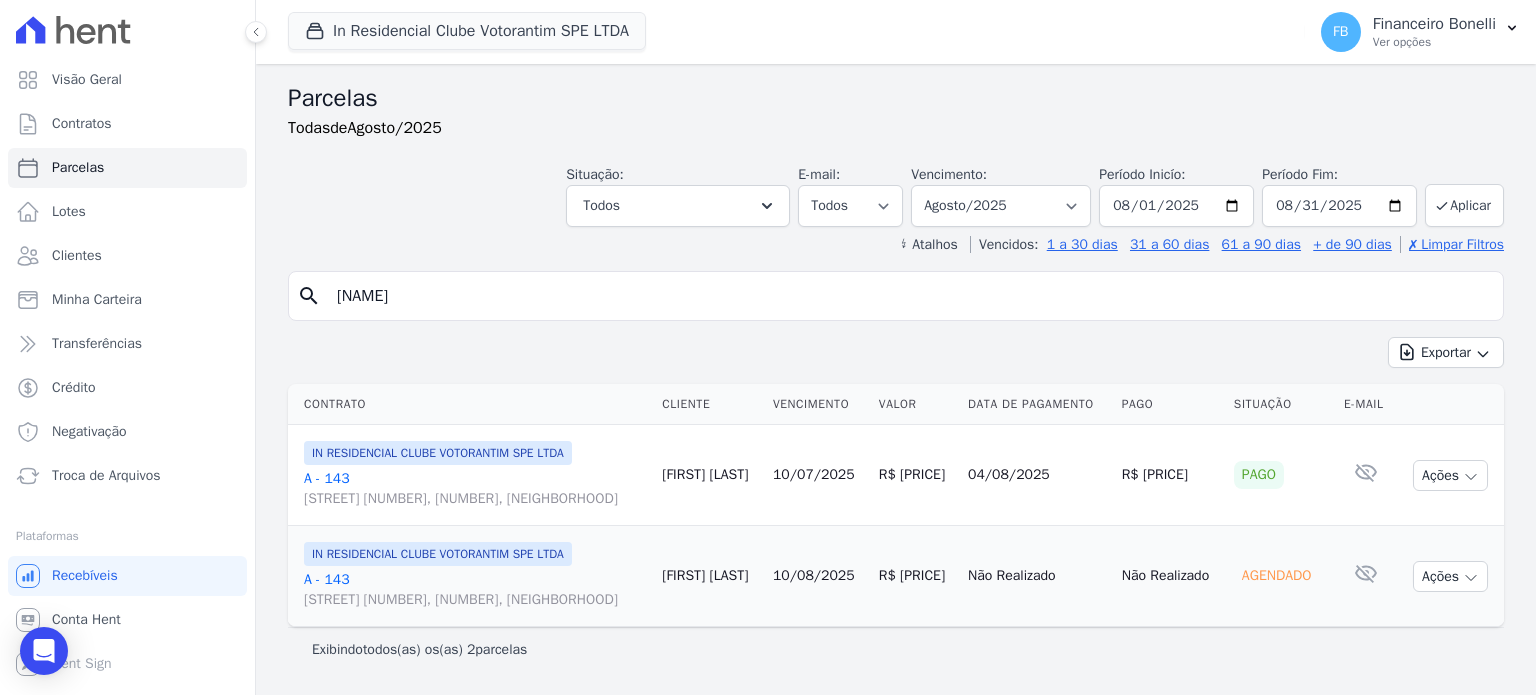 scroll, scrollTop: 47, scrollLeft: 0, axis: vertical 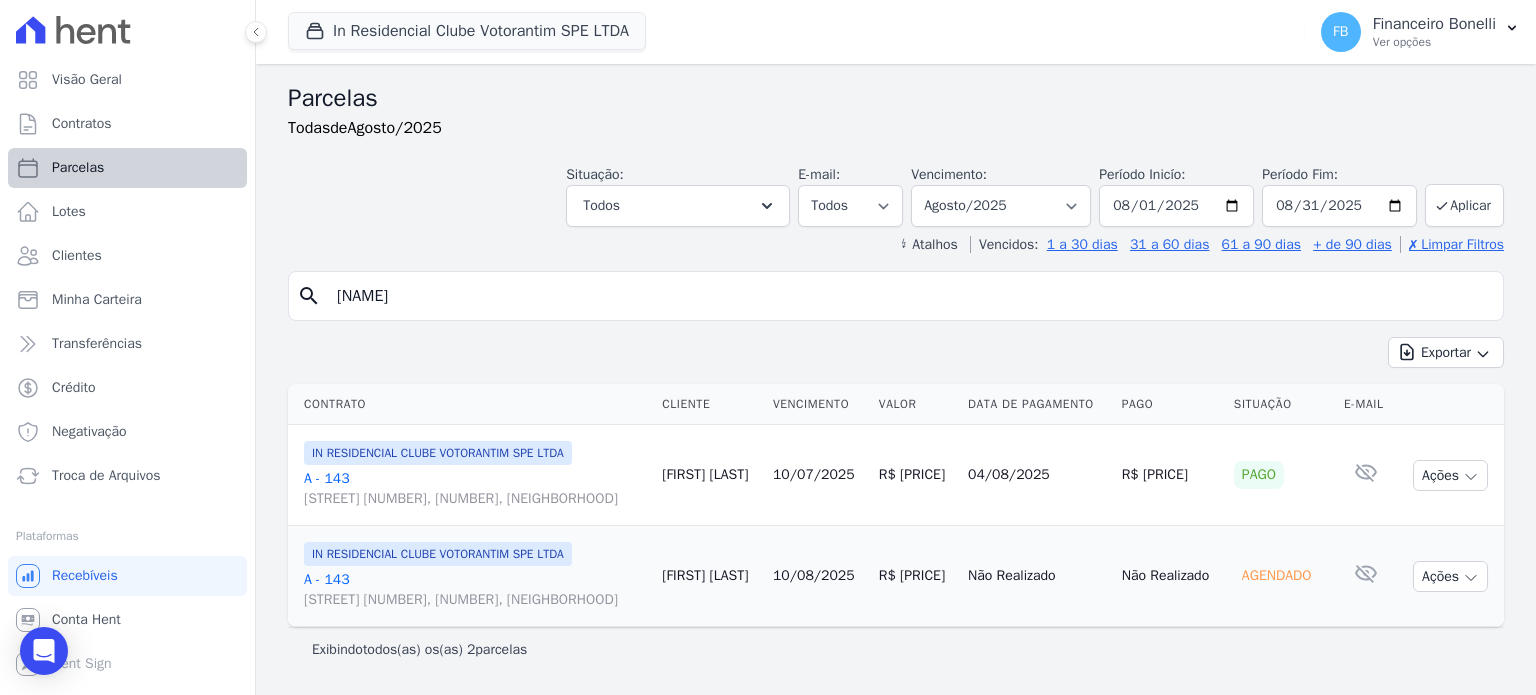 drag, startPoint x: 408, startPoint y: 243, endPoint x: 51, endPoint y: 187, distance: 361.36548 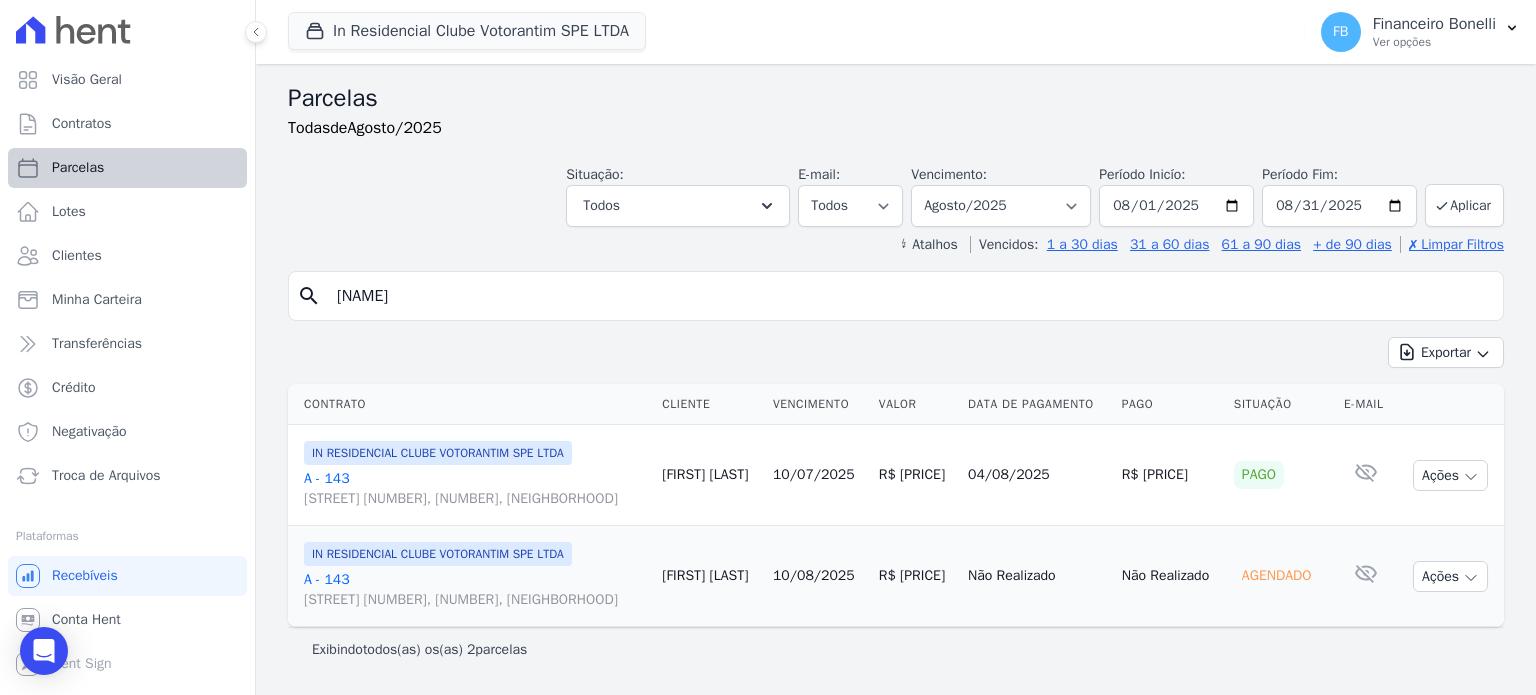 click on "Visão Geral
Contratos
Parcelas
Lotes
Clientes
Minha Carteira
Transferências
Crédito
Negativação" at bounding box center [768, 347] 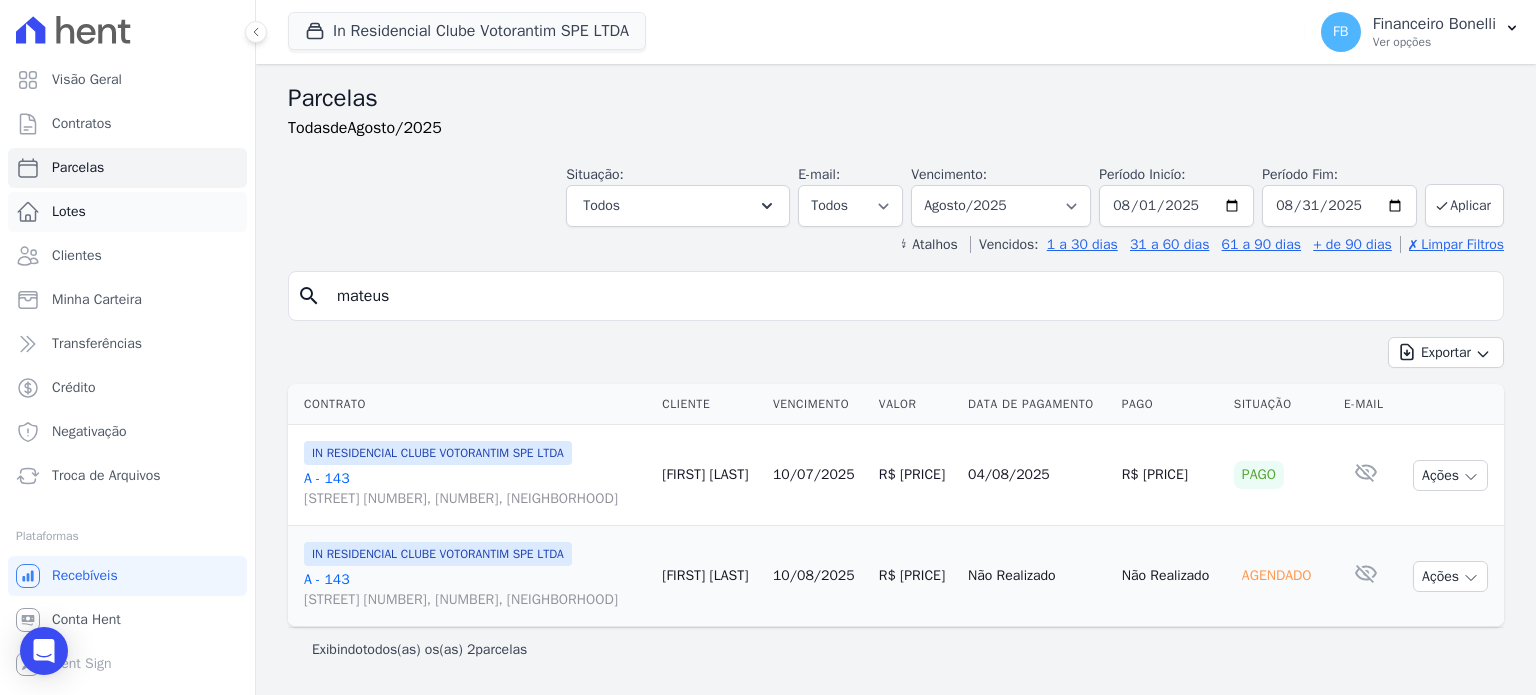 type on "mateus" 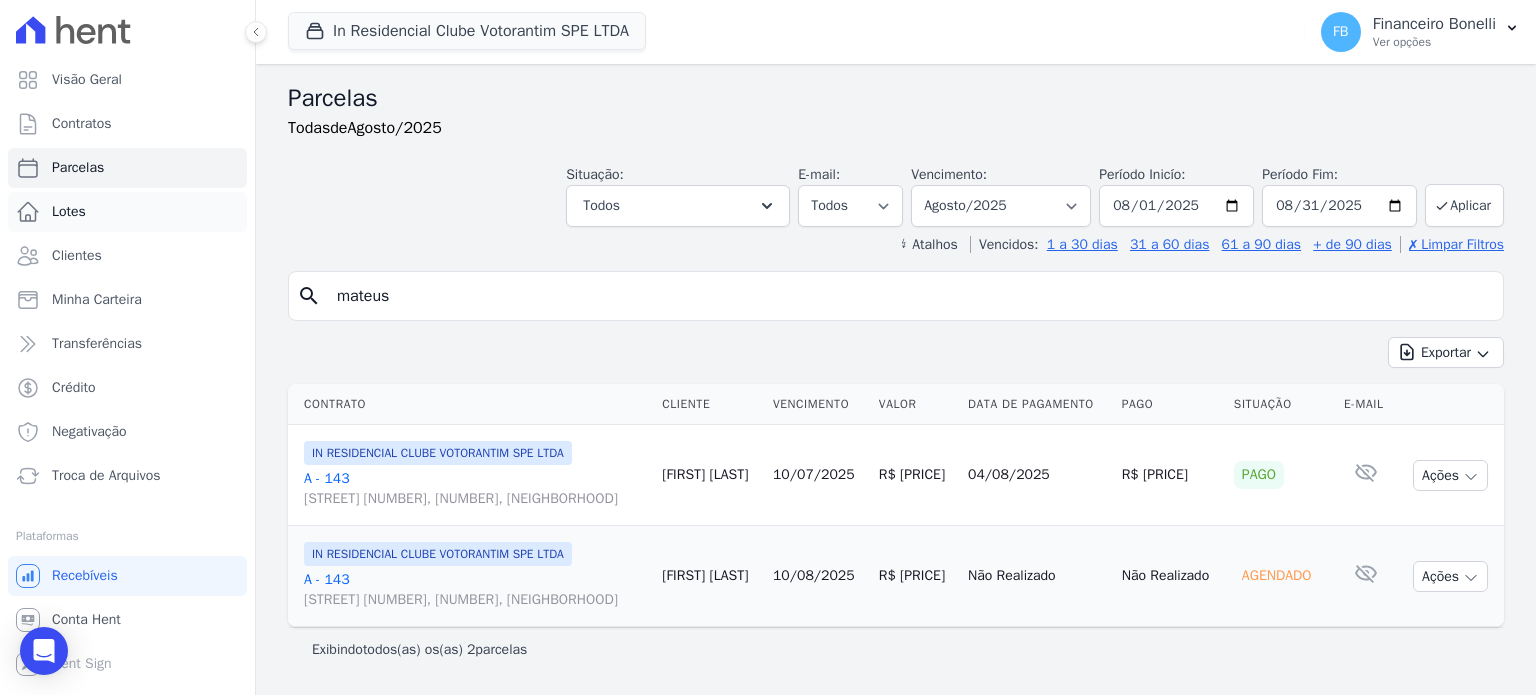 select 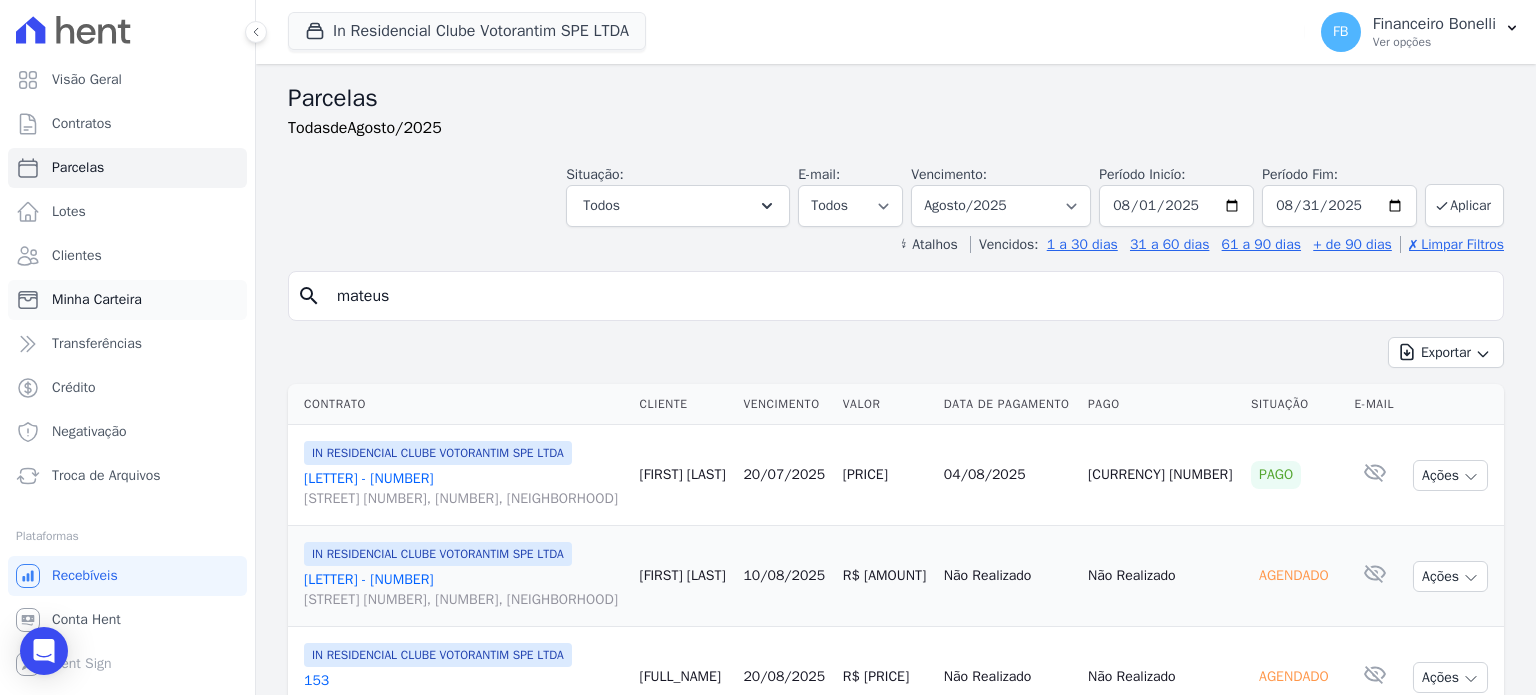 drag, startPoint x: 432, startPoint y: 297, endPoint x: 84, endPoint y: 282, distance: 348.32312 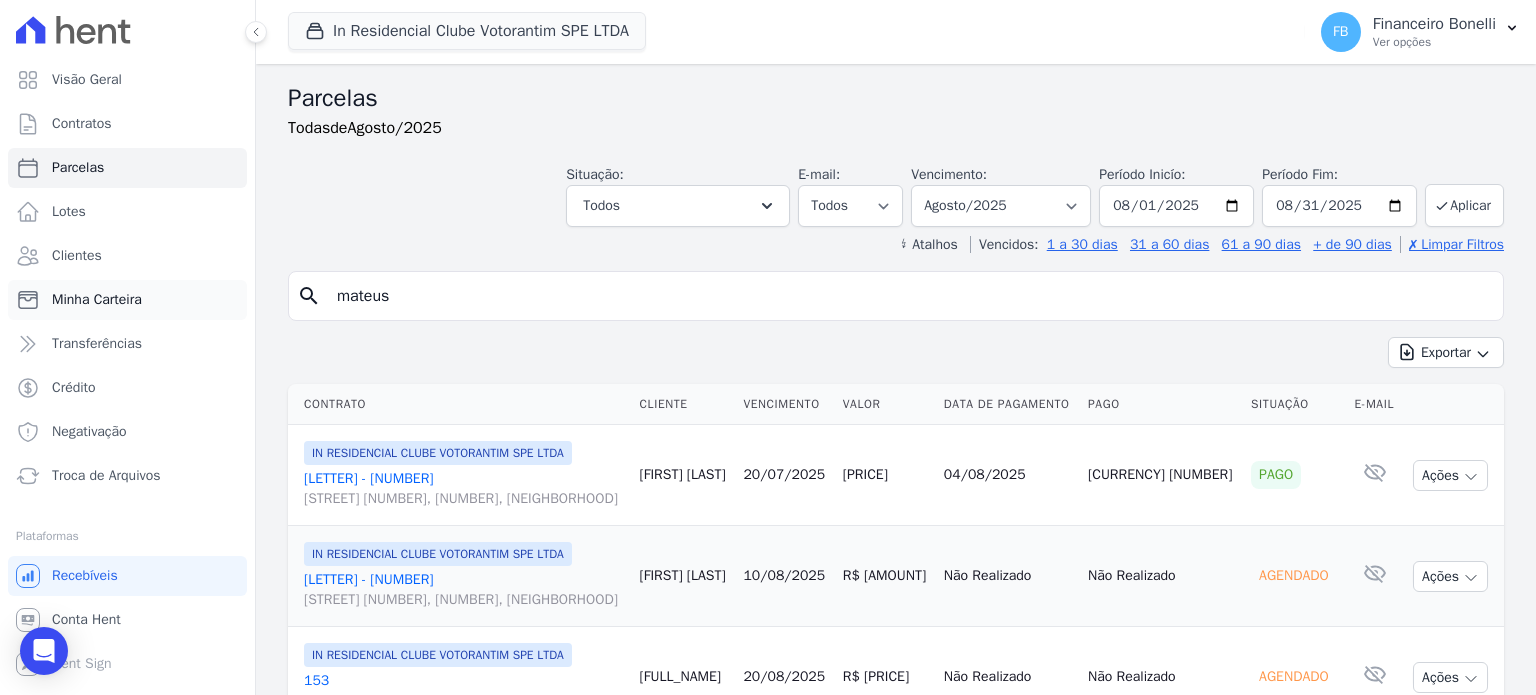 click on "Visão Geral
Contratos
Parcelas
Lotes
Clientes
Minha Carteira
Transferências
Crédito
Negativação" at bounding box center (768, 347) 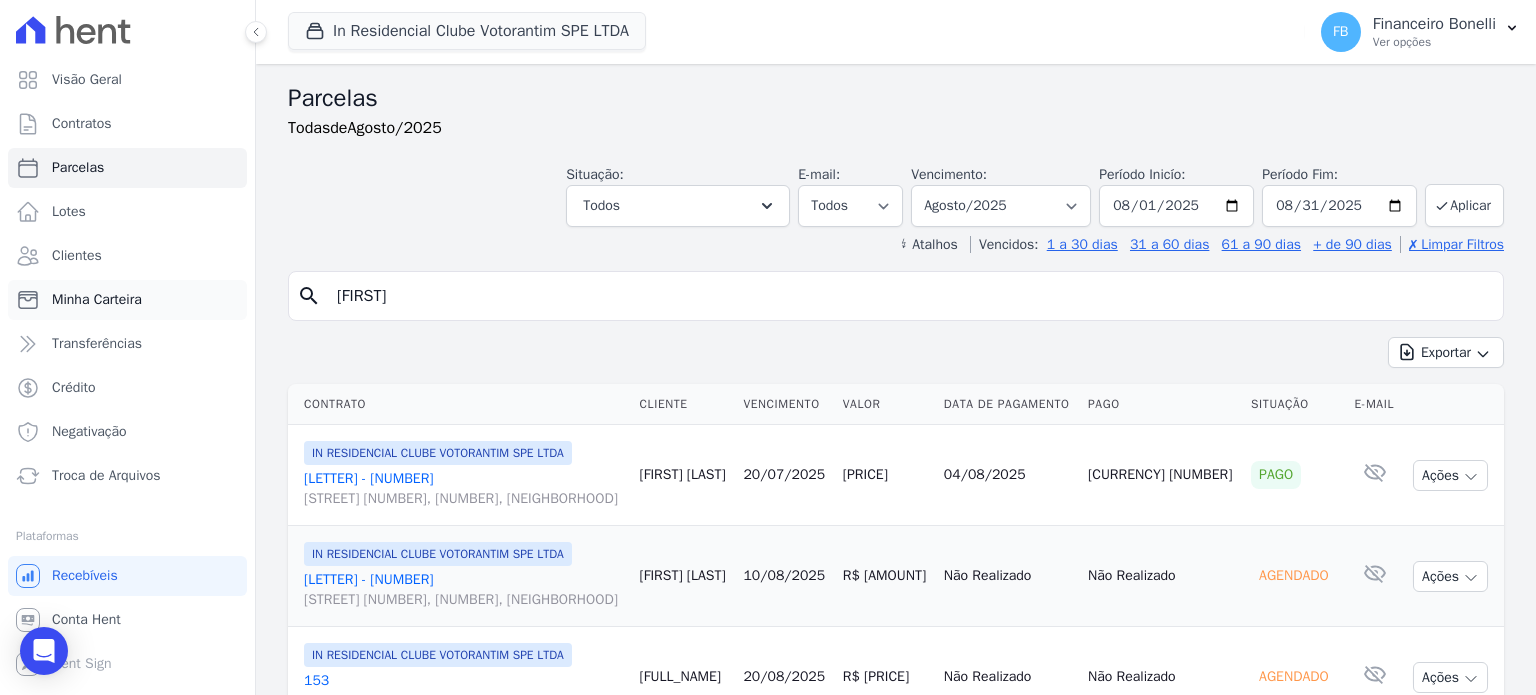 type on "[FIRST]" 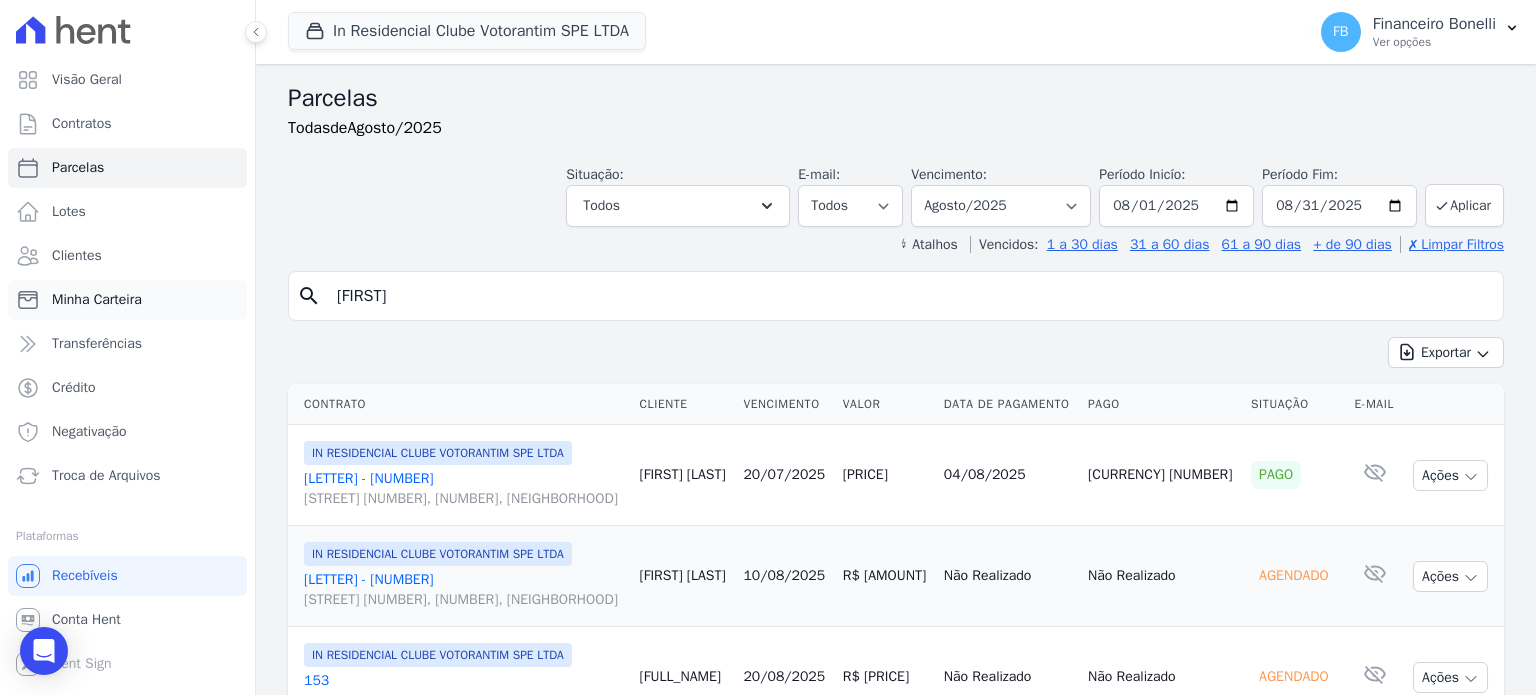 select 